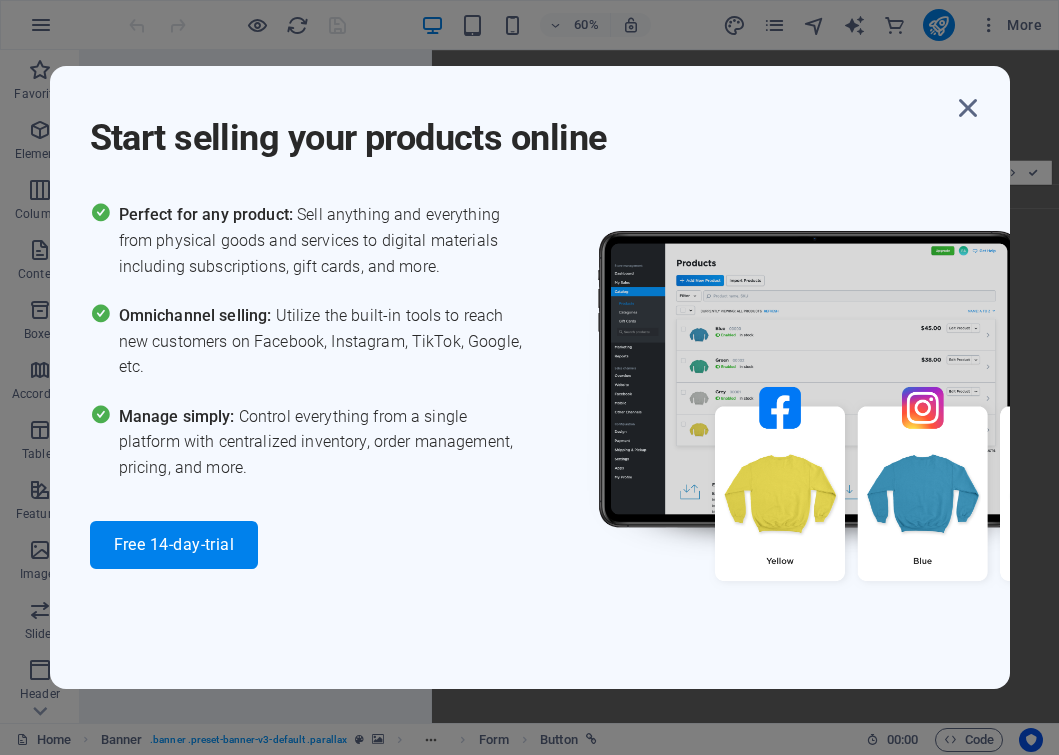 select on "external" 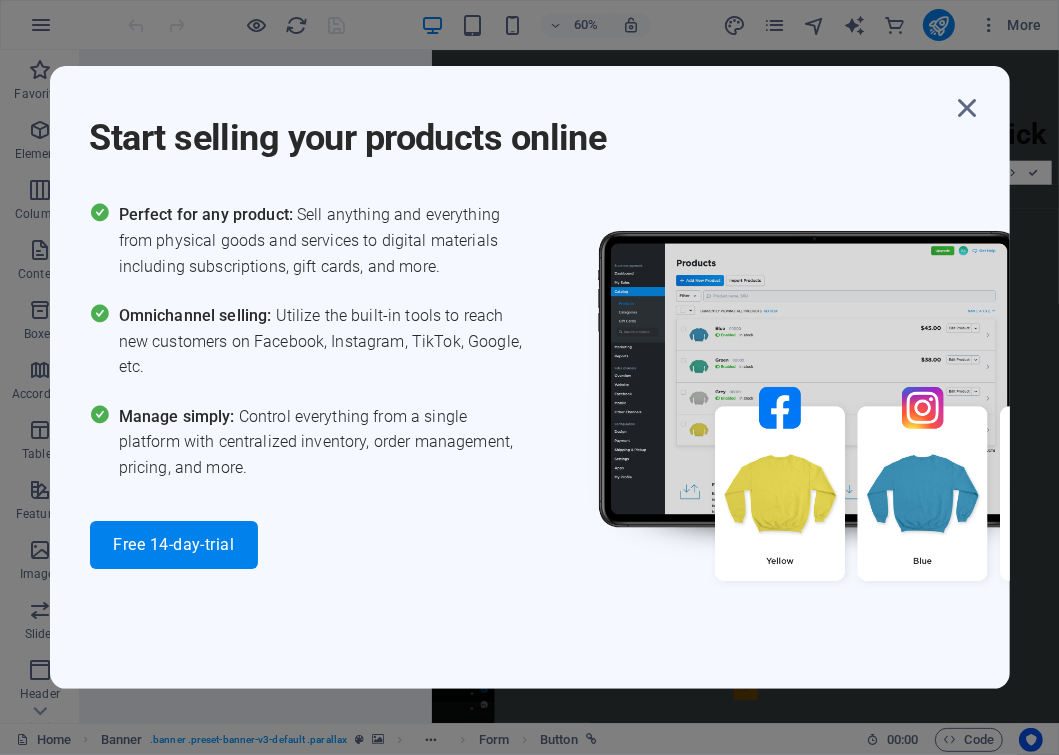 scroll, scrollTop: 1350, scrollLeft: 0, axis: vertical 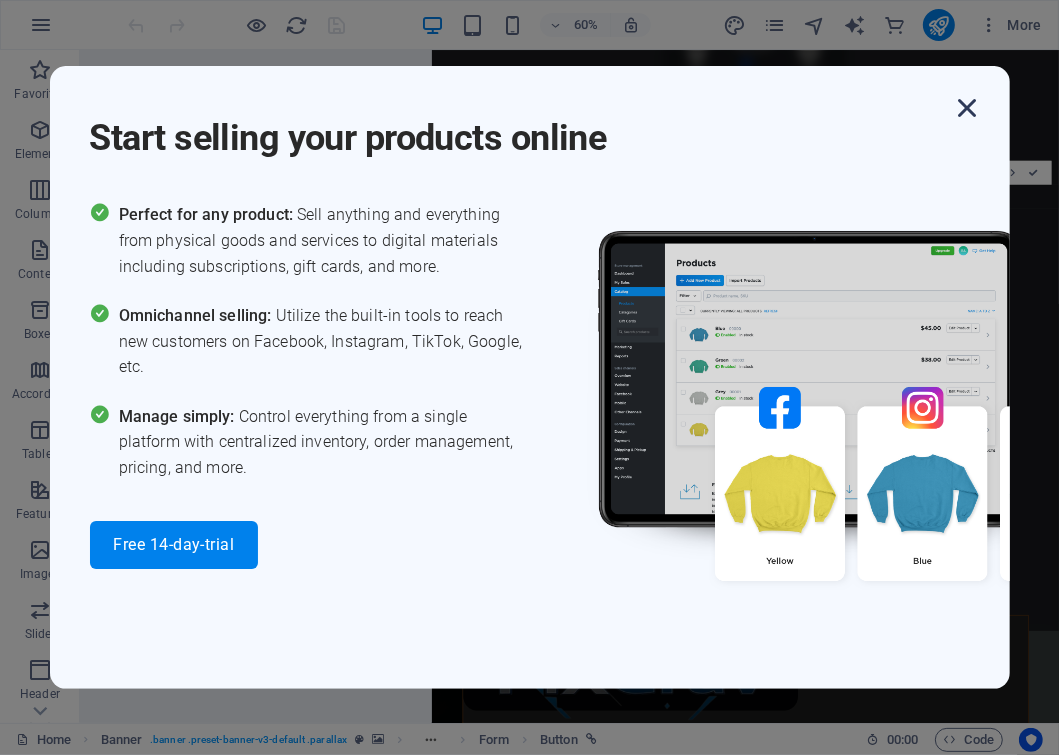 click at bounding box center [968, 108] 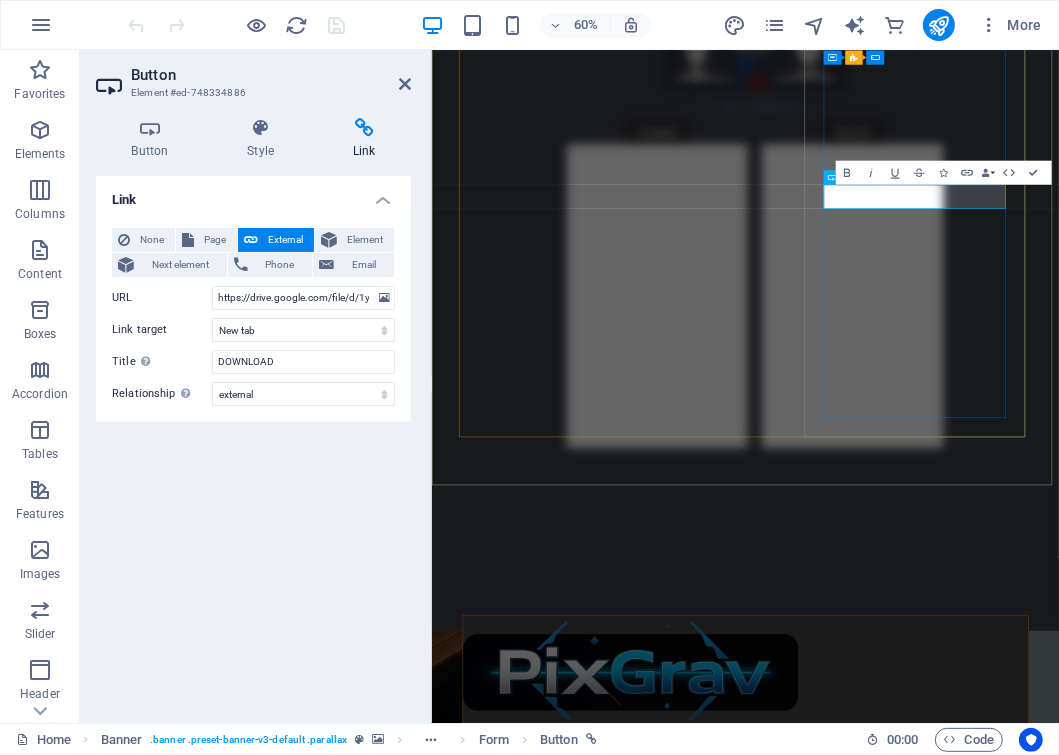 click on "Generate Download Link ✅" at bounding box center [953, 2813] 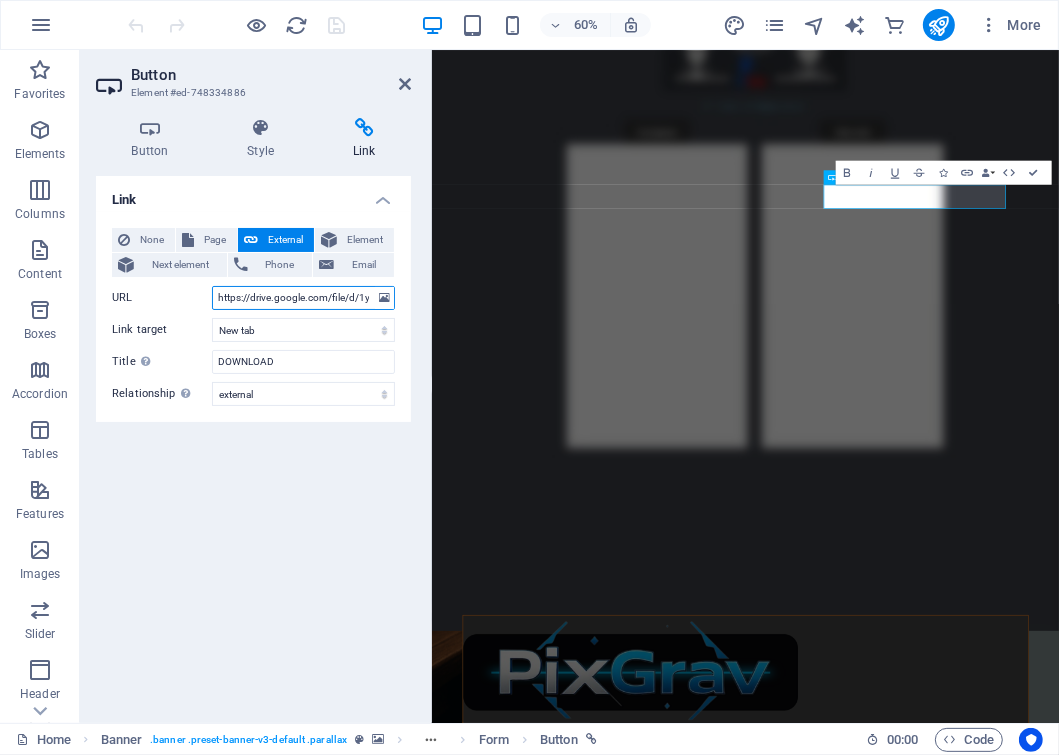 click on "https://drive.google.com/file/d/1yna4Y6yDKHh6eSgQ-QxzWovneaN1M9Uu/view?usp=sharing" at bounding box center [303, 298] 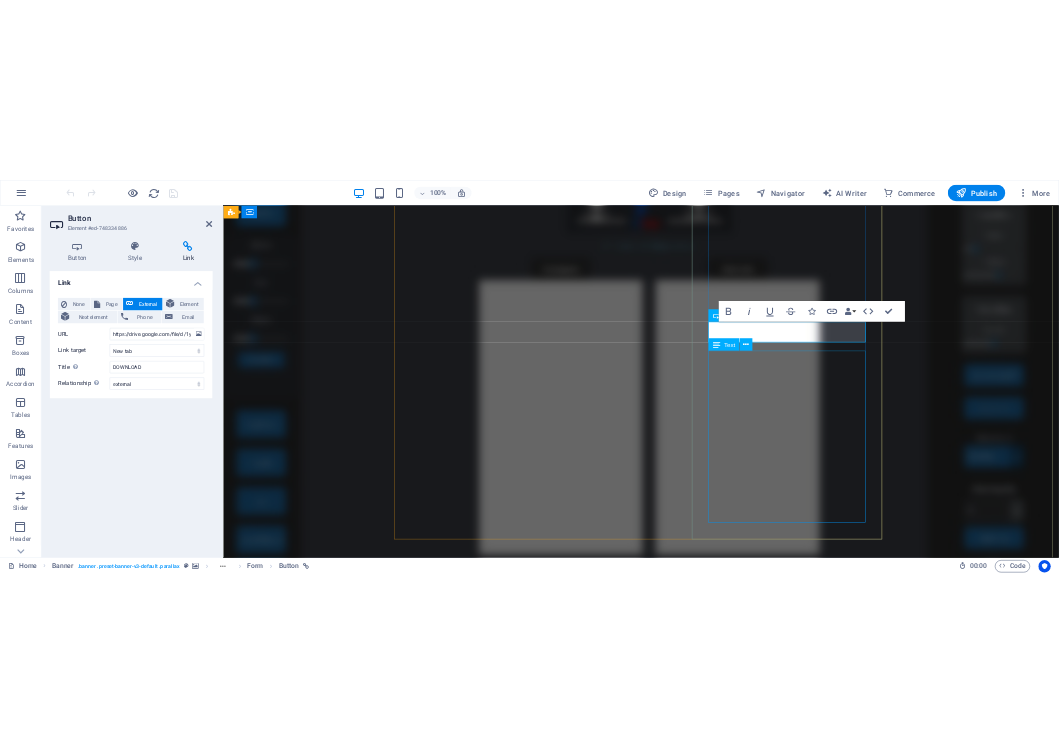 click on "Ready to try PixGrav 3.5? Unlock the power of our most advanced version yet — packed with new features designed to take your engraving results to the next level. ✅ Download now and explore everything PixGrav 3.5 can do. ⚙️ Already downloaded? Scroll down to activate your  30-day free trial . No commitments. No fees. Just results. 🛠 Unlock Full Access — Activate Below" at bounding box center (1031, 3673) 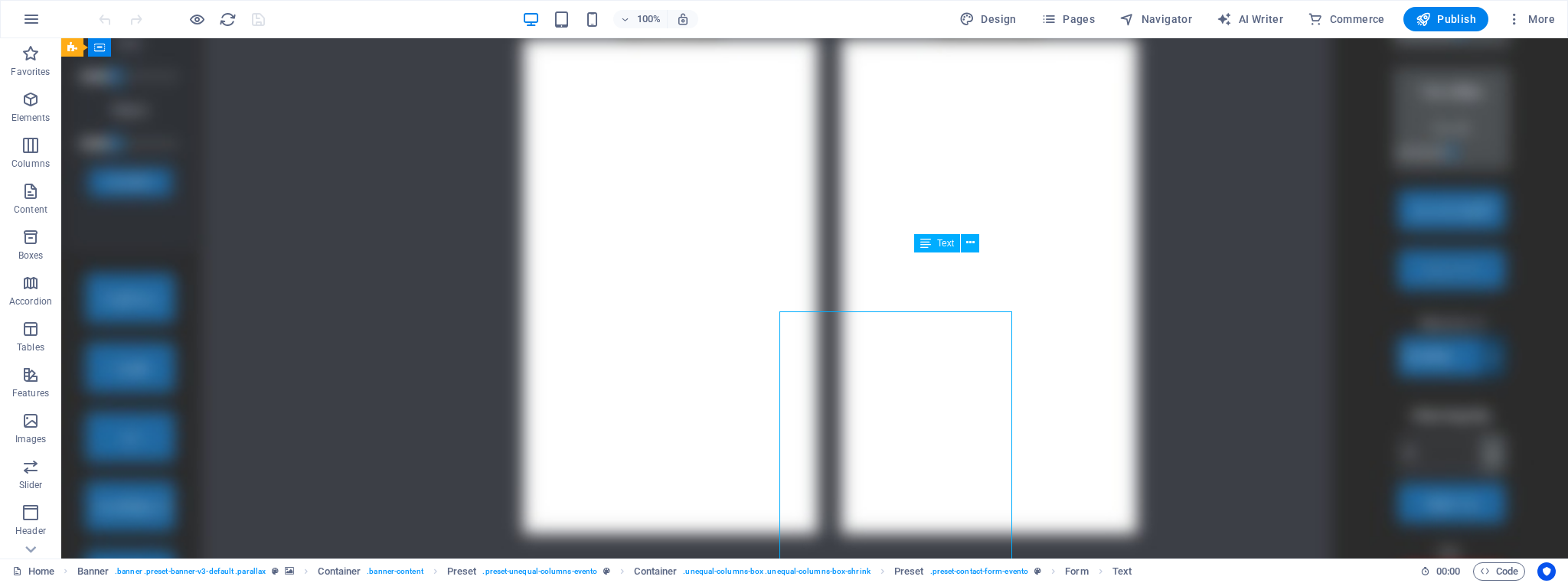 scroll, scrollTop: 974, scrollLeft: 0, axis: vertical 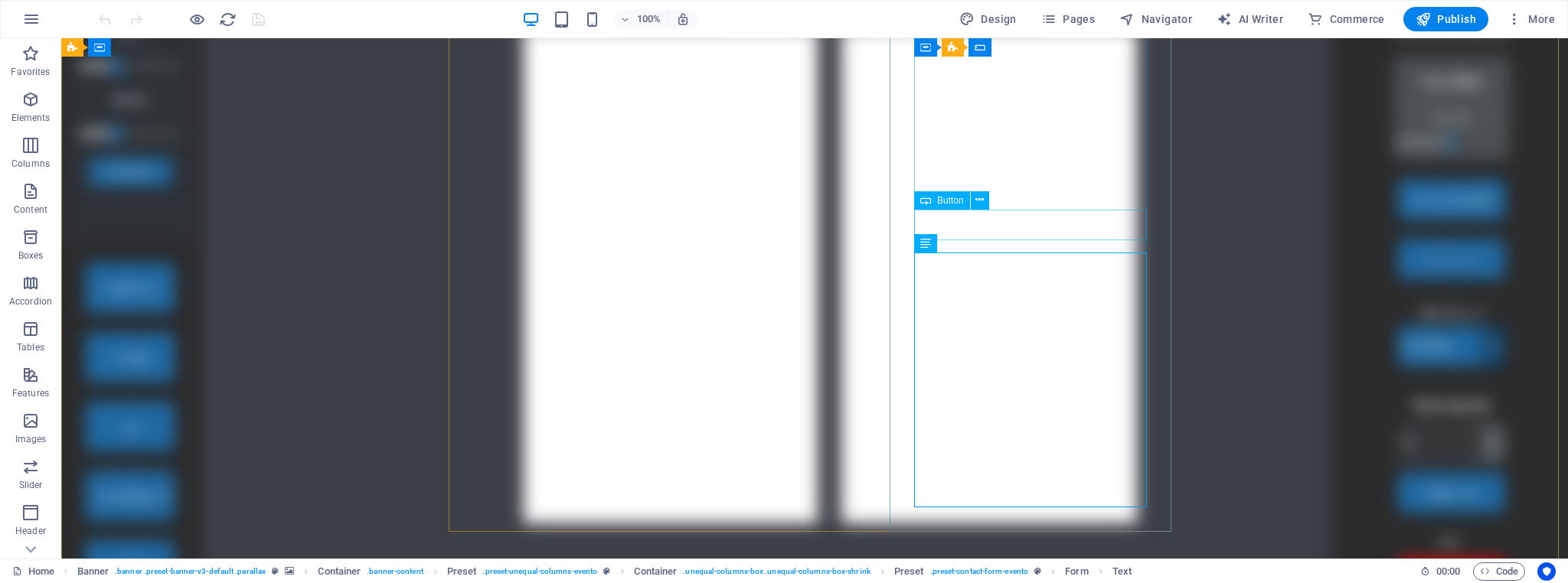 click on "Generate Download Link ✅" at bounding box center (815, 2721) 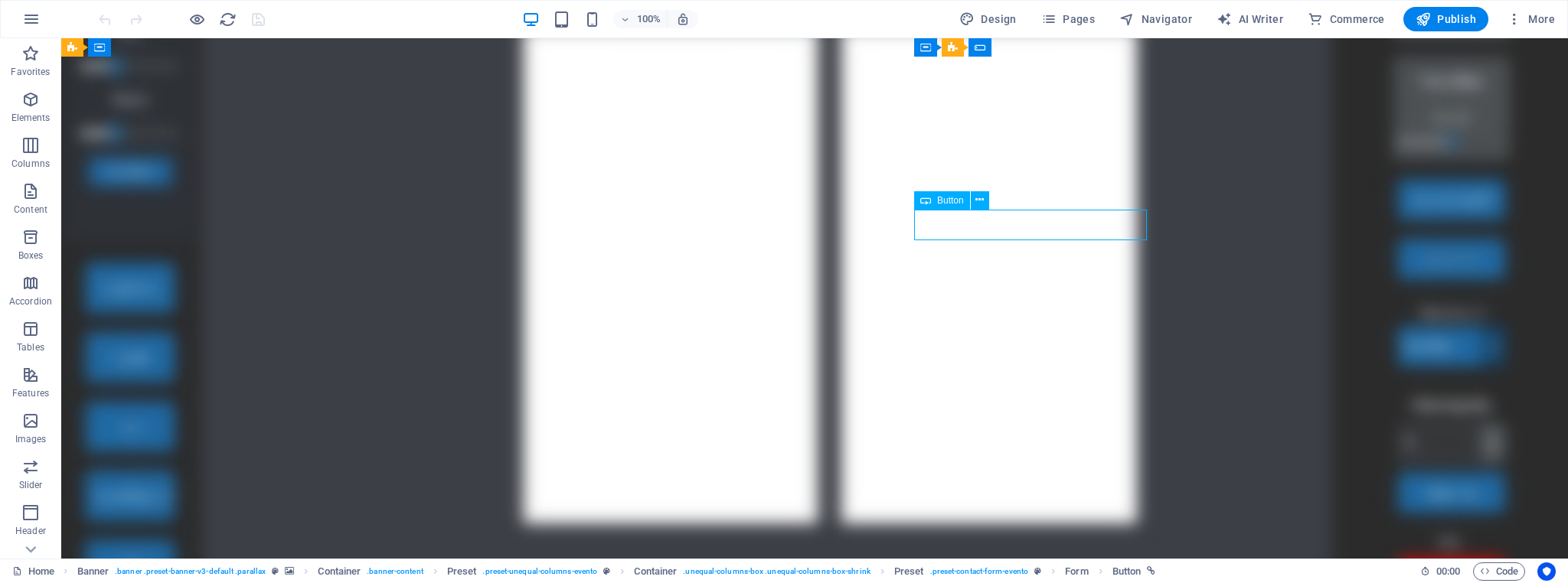 click on "Generate Download Link ✅" at bounding box center (815, 2721) 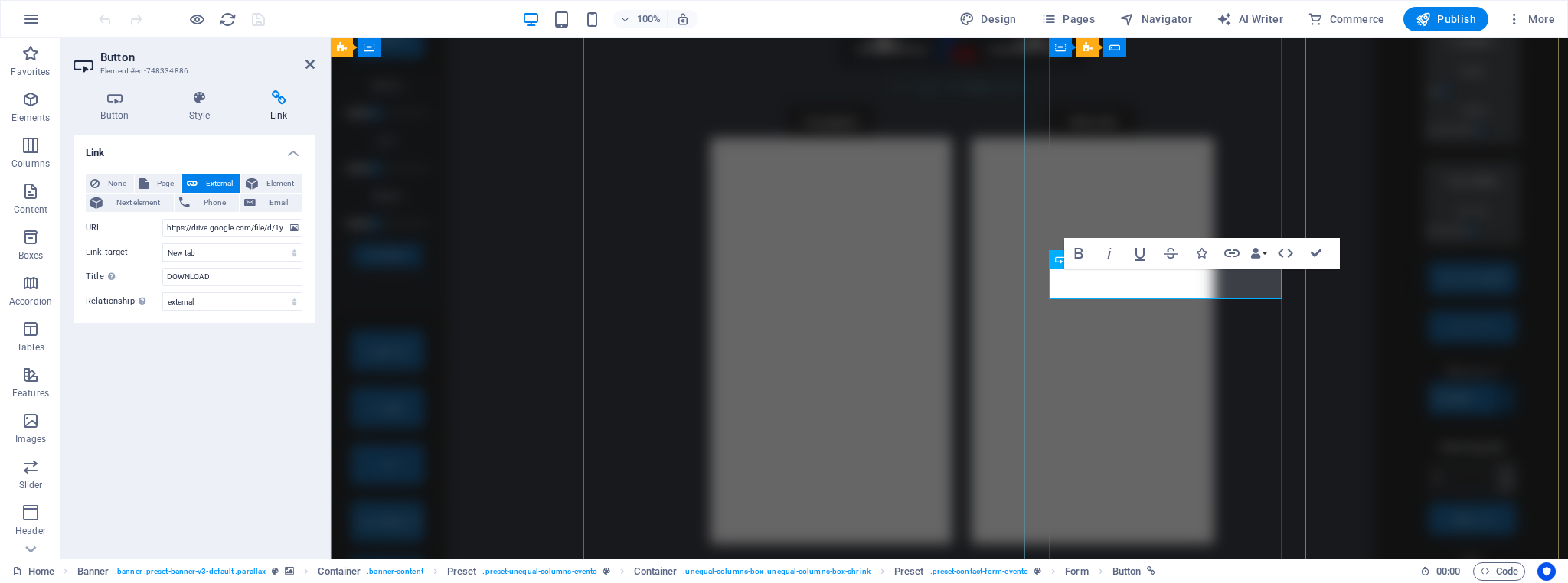 click on "Generate Download Link ✅" at bounding box center [949, 2510] 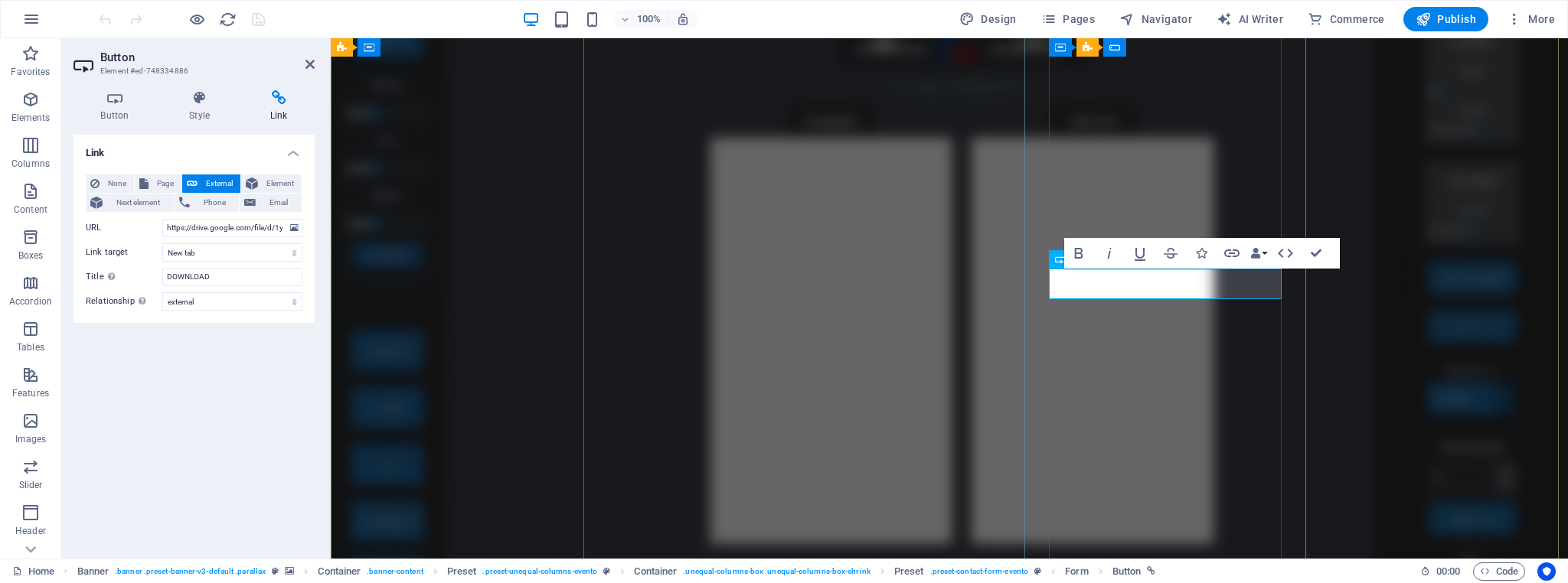 type 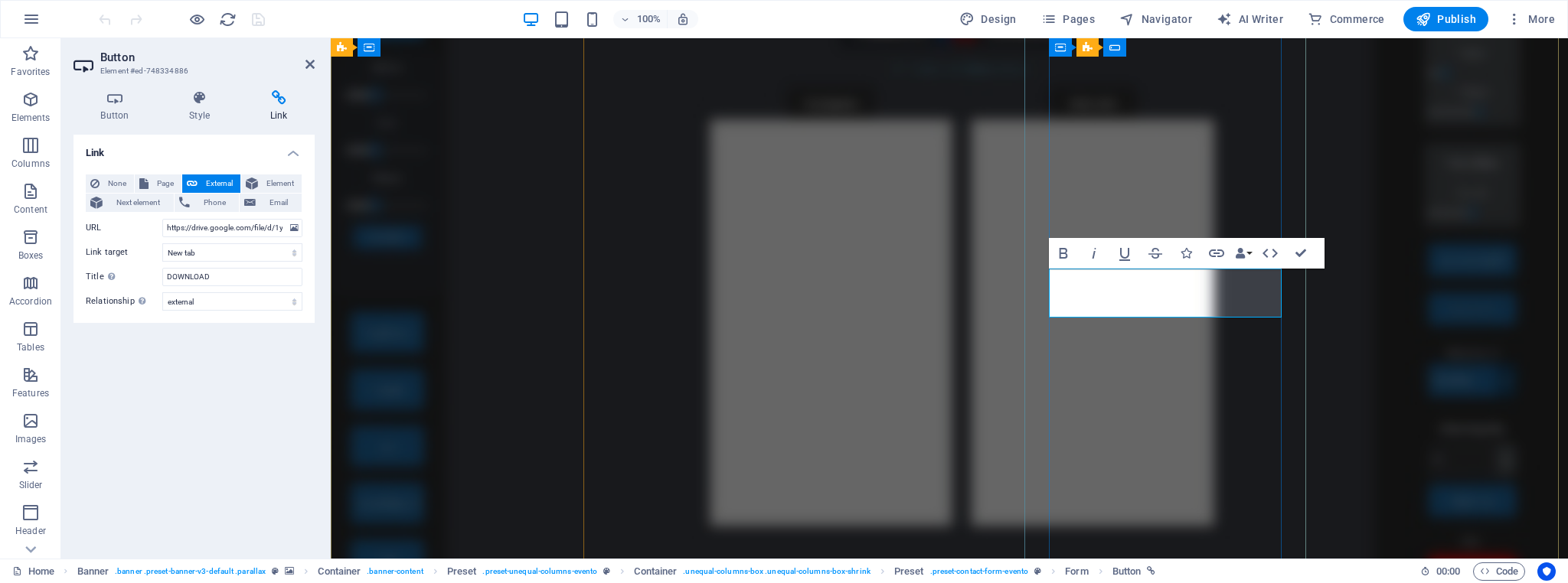 click on "Generate Download Link ινσταλλερ ✅" at bounding box center [949, 2521] 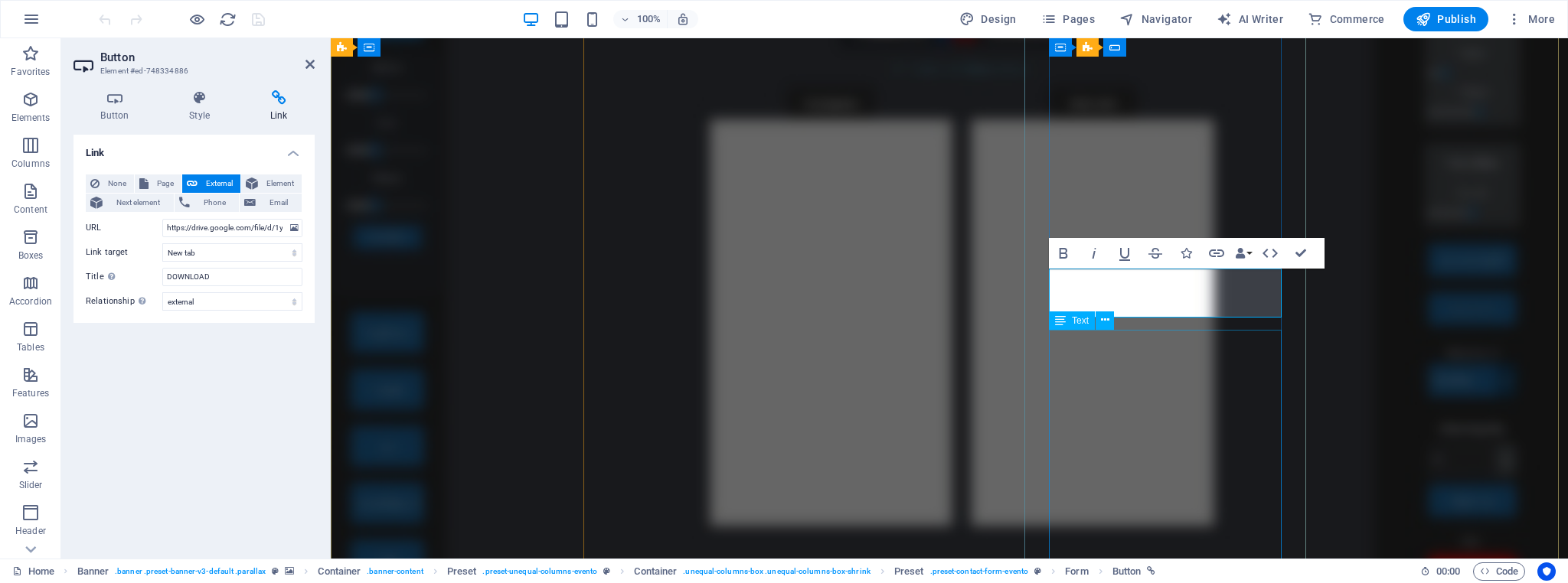 click on "Download pre-release 3.5 Generate Download Link installer✅ Ready to try PixGrav 3.5? Unlock the power of our most advanced version yet — packed with new features designed to take your engraving results to the next level. ✅ Download now and explore everything PixGrav 3.5 can do. ⚙️ Already downloaded? Scroll down to activate your  30-day free trial . No commitments. No fees. Just results. 🛠 Unlock Full Access — Activate Below Unreadable? Load new" at bounding box center [949, 1953] 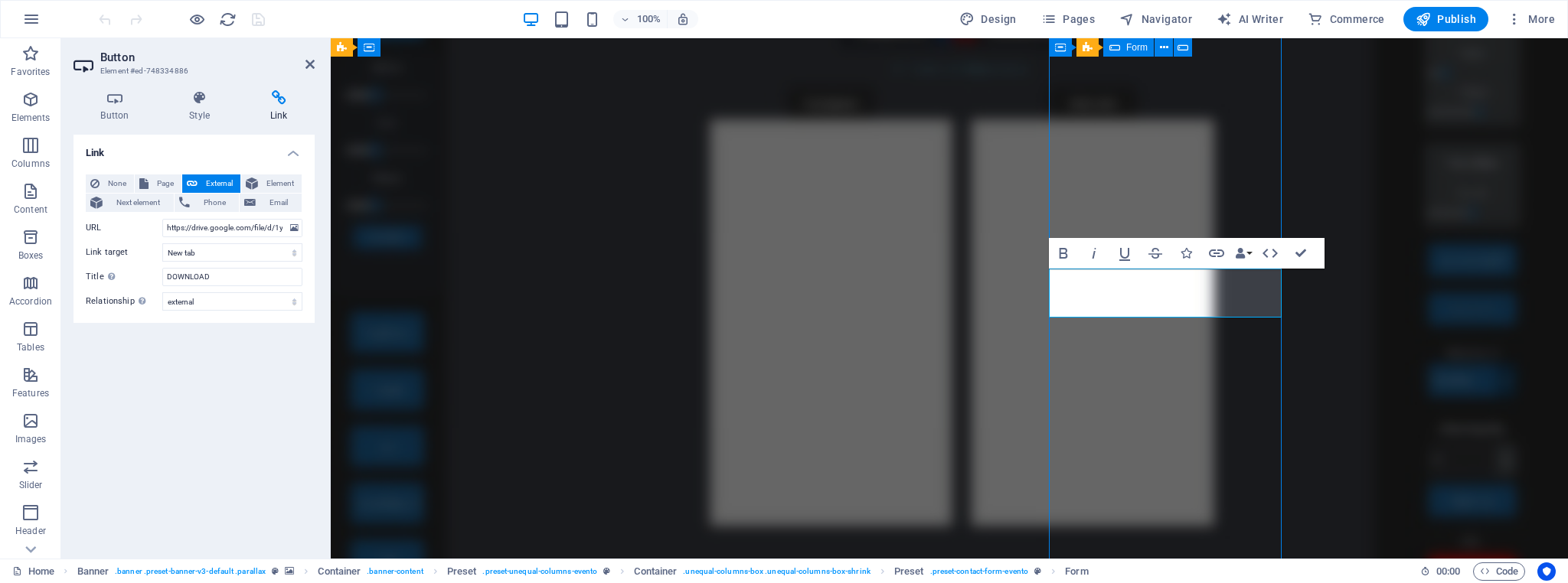 scroll, scrollTop: 915, scrollLeft: 0, axis: vertical 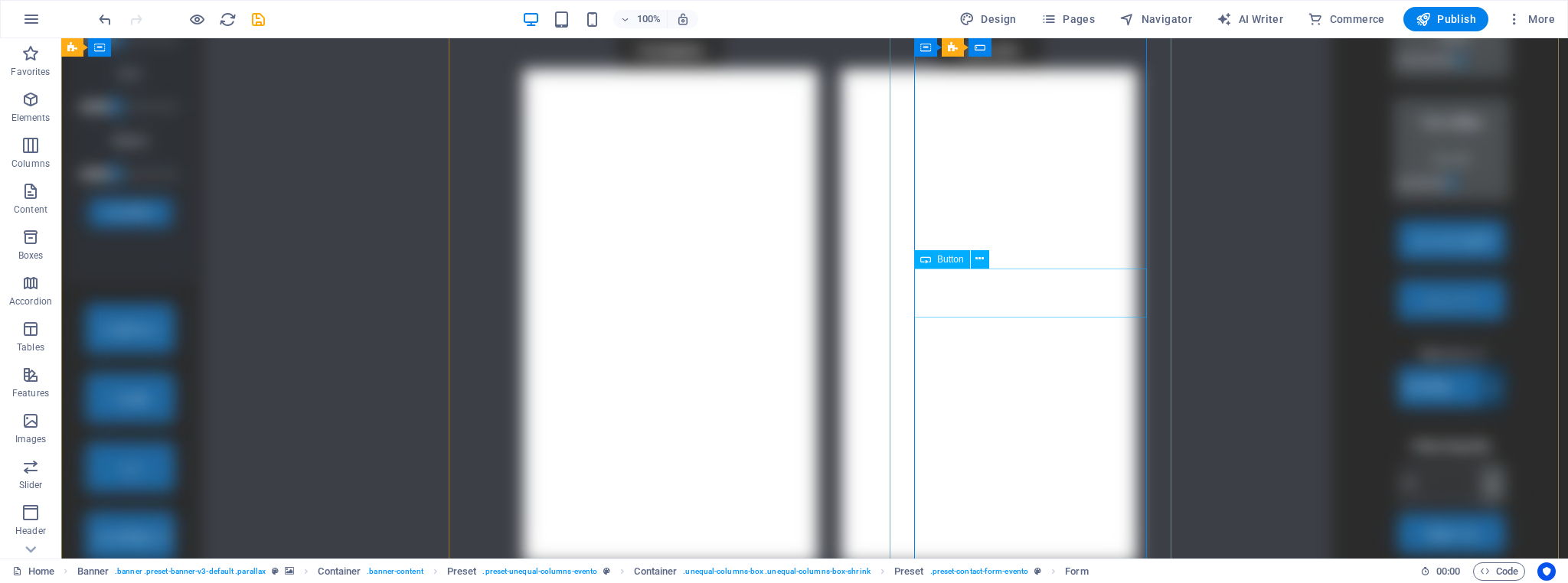 click on "Generate Download Link installer✅" at bounding box center [815, 2790] 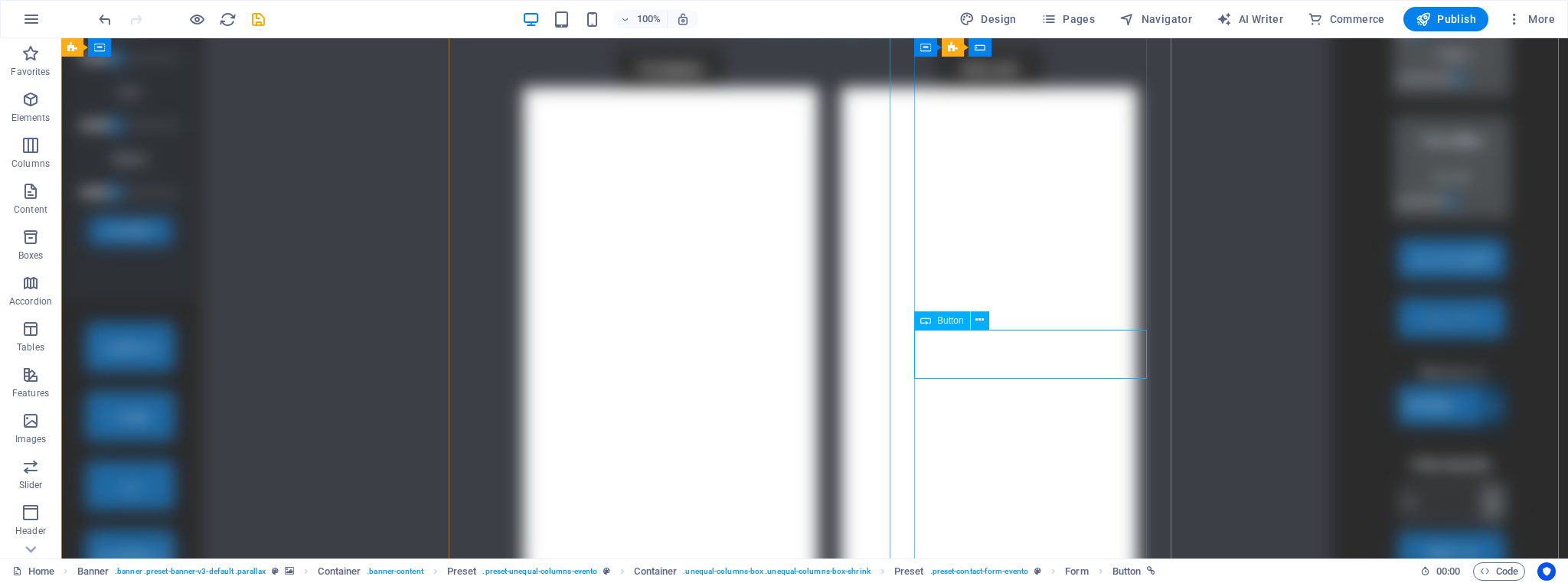 click on "Generate Download Link installer✅" at bounding box center [815, 2870] 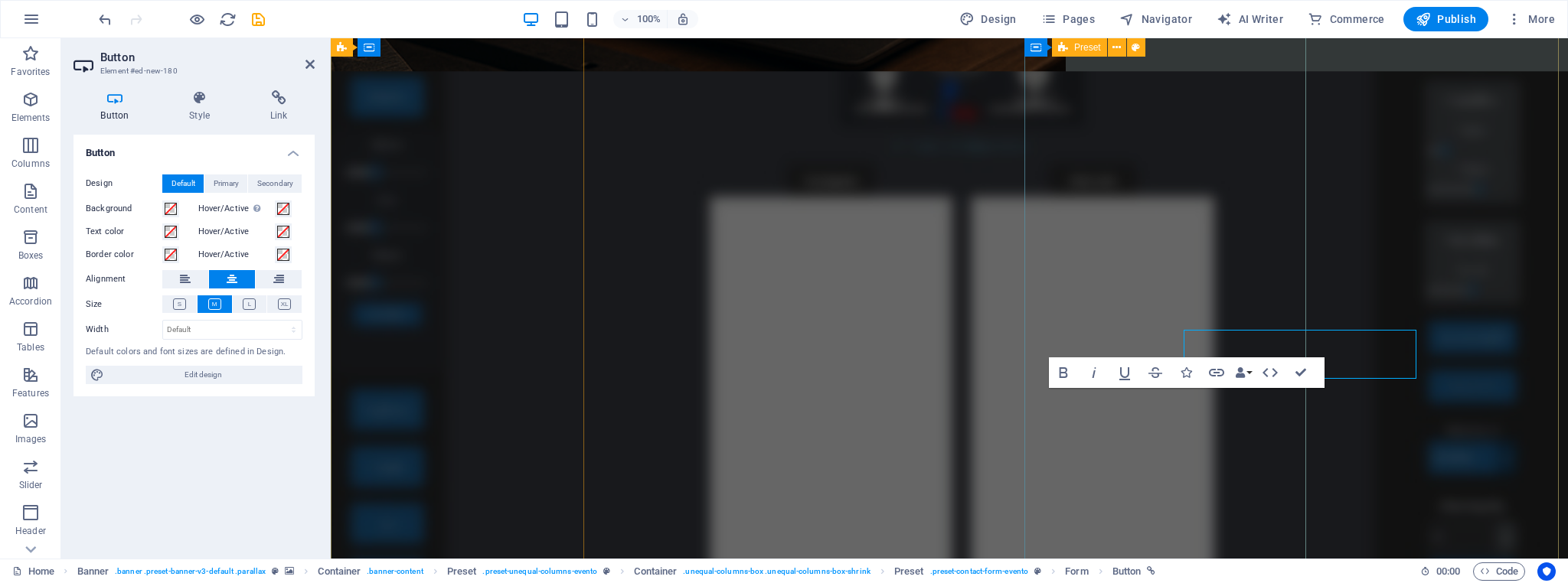 click on "Download pre-release 3.5 Generate Download Link installer✅ Generate Download Link installer✅ Ready to try PixGrav 3.5? Unlock the power of our most advanced version yet — packed with new features designed to take your engraving results to the next level. ✅ Download now and explore everything PixGrav 3.5 can do. ⚙️ Already downloaded? Scroll down to activate your  30-day free trial . No commitments. No fees. Just results. 🛠 Unlock Full Access — Activate Below Unreadable? Load new" at bounding box center (949, 2070) 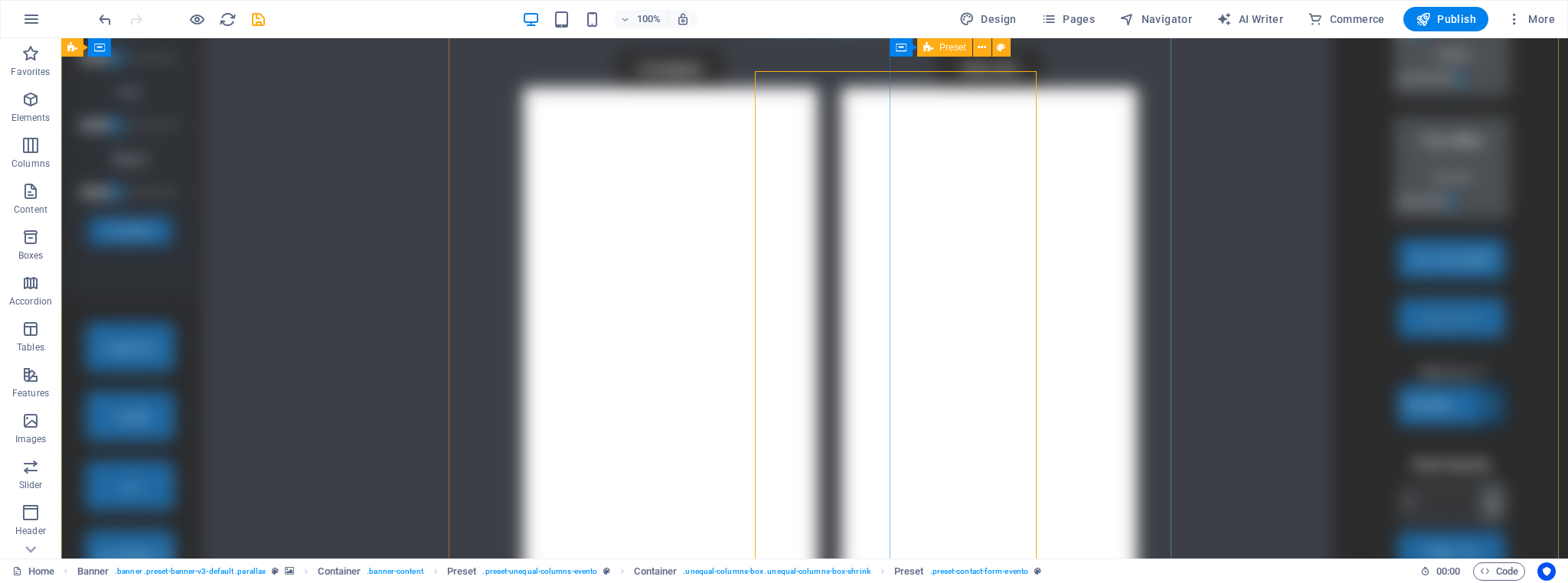 scroll, scrollTop: 857, scrollLeft: 0, axis: vertical 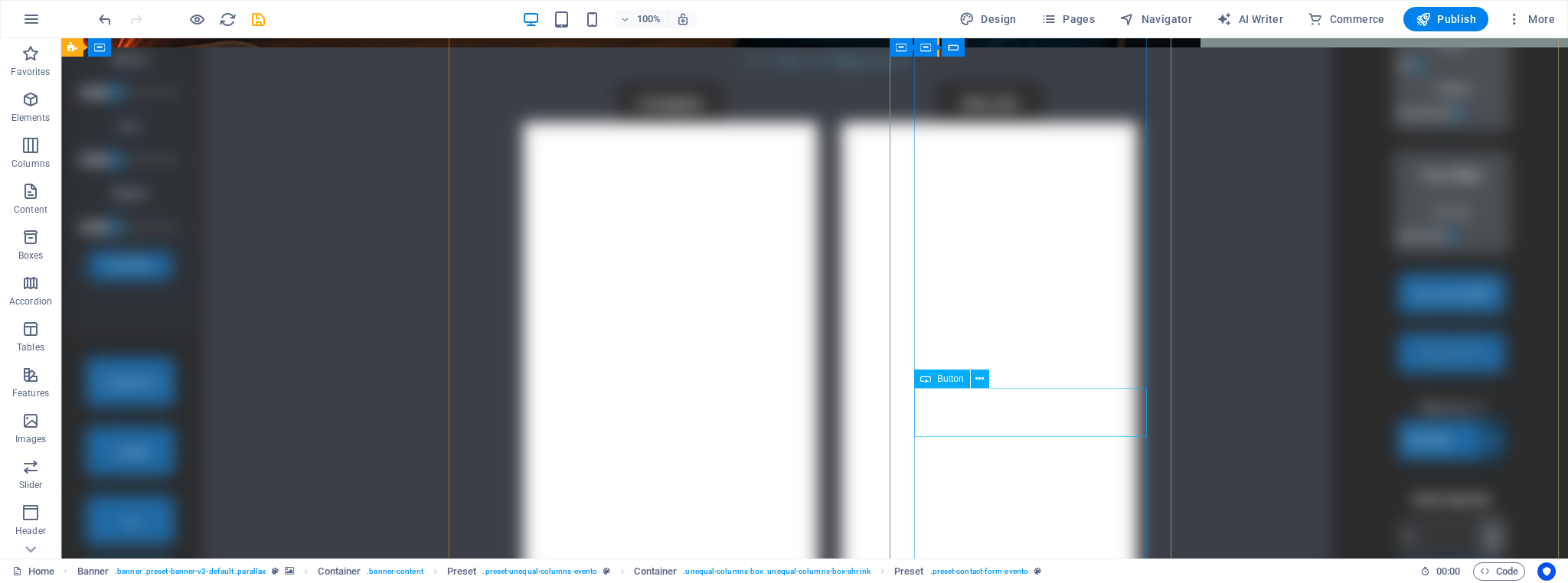 click on "Generate Download Link installer✅" at bounding box center (815, 2928) 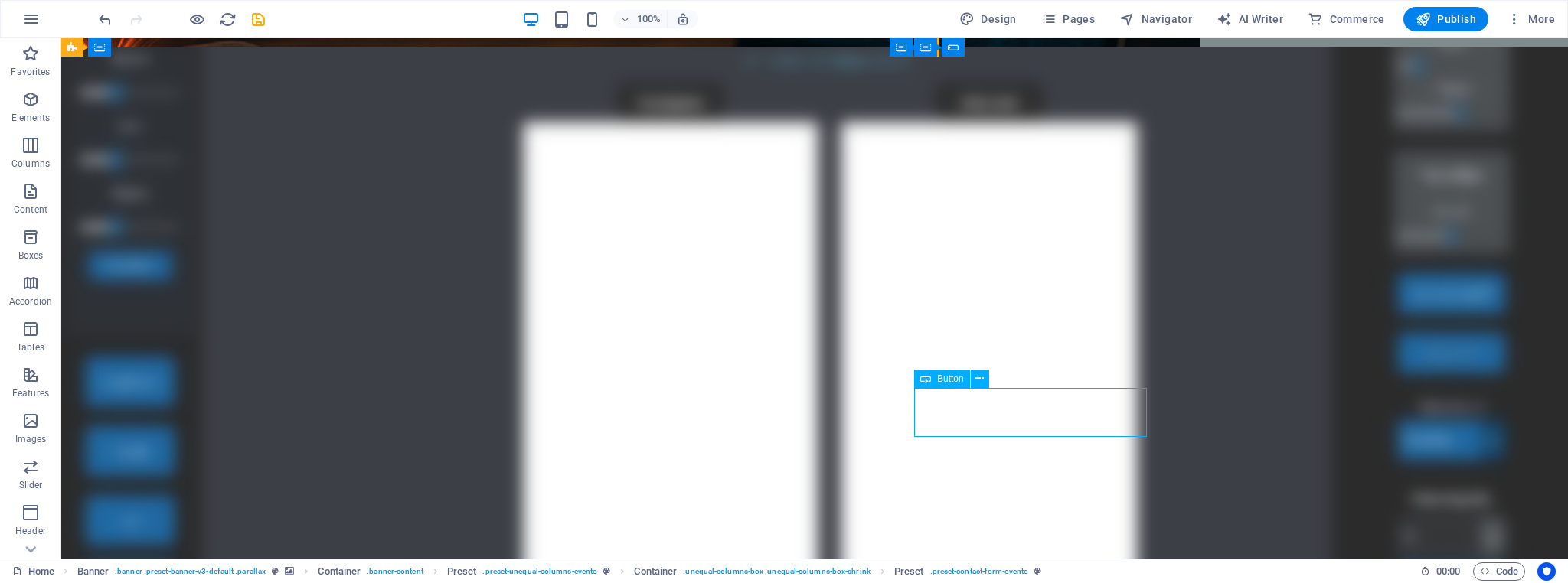 click on "Generate Download Link installer✅" at bounding box center (815, 2928) 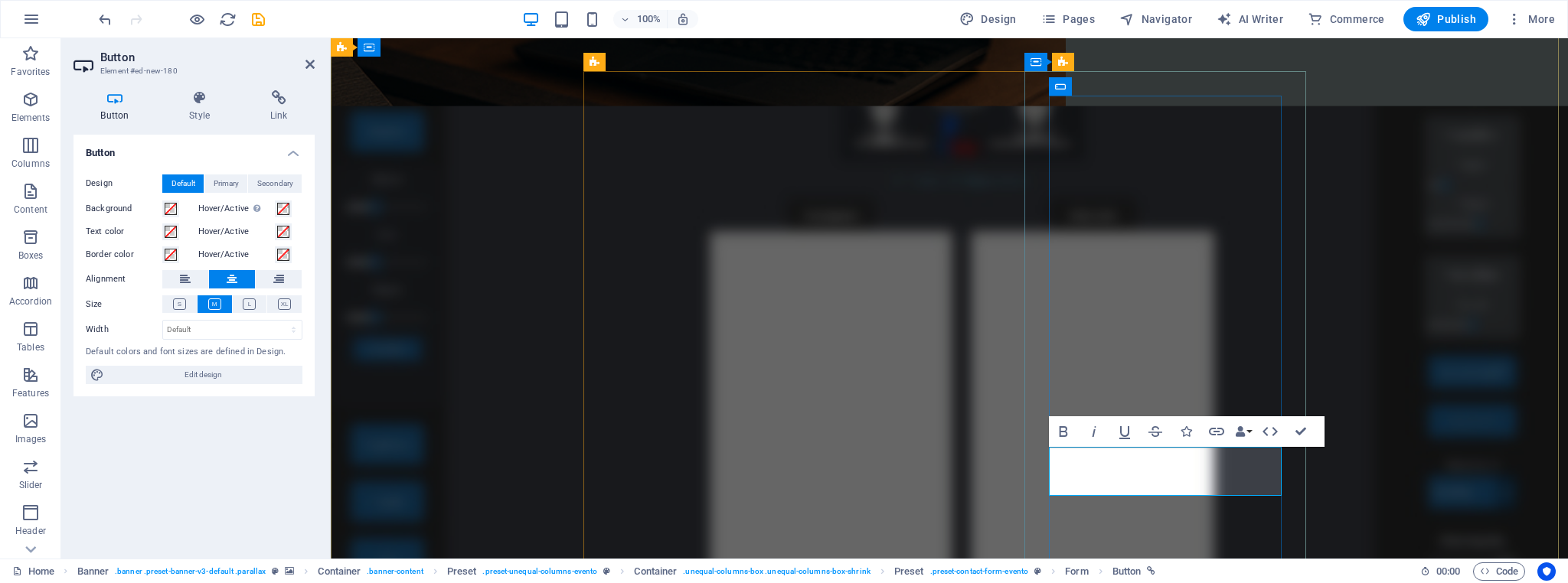 click on "Generate Download Link installer✅" at bounding box center (949, 2718) 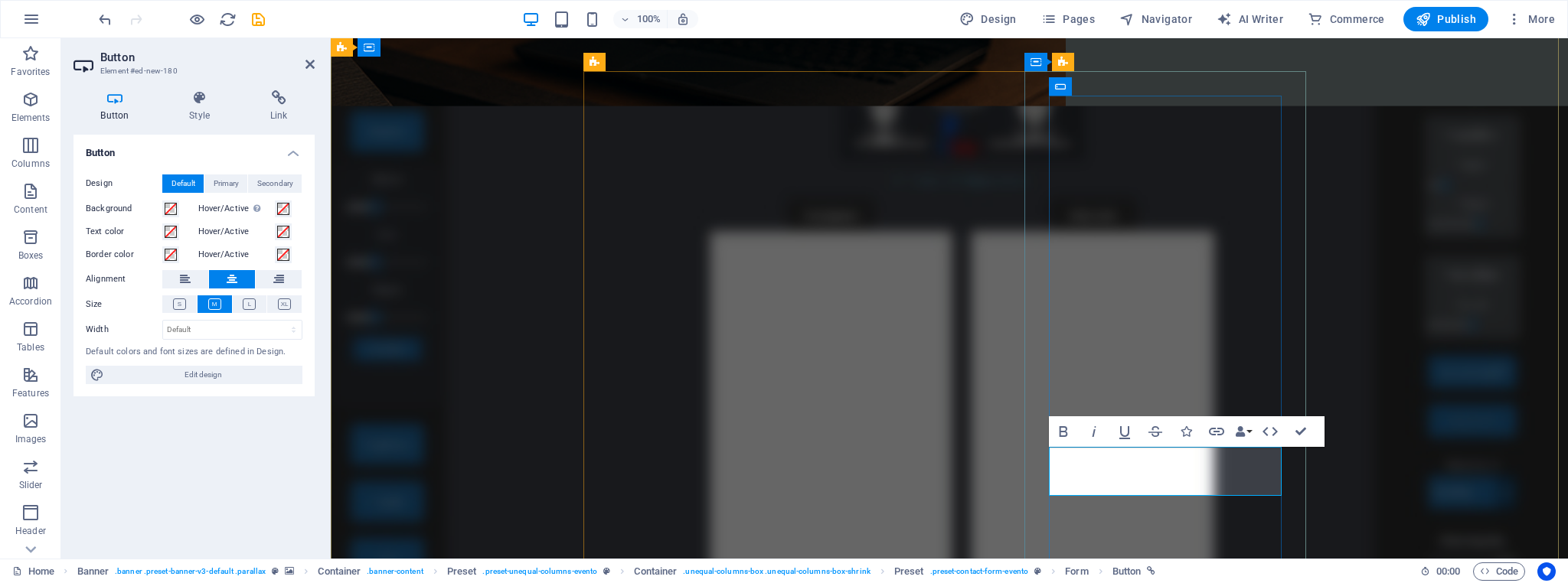 click on "Generate Download Link installer✅" at bounding box center (949, 2718) 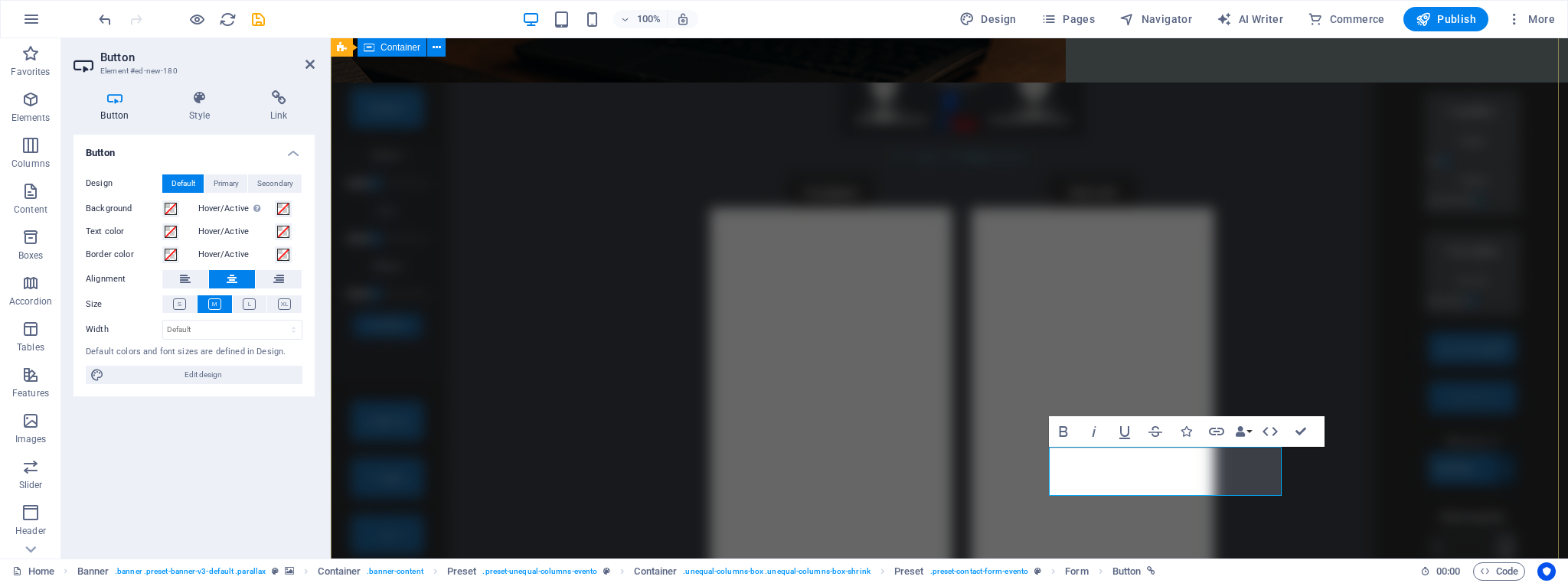 click on "Why Choose PixGrav? Join thousands of creators and laser engravers who trust PixGrav for fast, accurate, and offline image conversion. 🖼️ Convert Any Image Instantly transform photos, sketches, or drawings into high-contrast, ready-to-engrave SVGs. ⚡ AI-Powered Tools Use built-in AI to enhance details, remove backgrounds, and apply artistic effects automatically. 🔐 Your Images Stay with You Everything runs locally on your PC — no uploads, no servers, no cloud. Your images never leave your computer 🔩 Built for Laser Engraving Perfect output for LightBurn, EzCad2, and any laser software. Tested on wood, metal, acrylic, and more. Explore real results created with PixGrav at  PixGrav.com  — all images generated and engraved with the power of PixGrav. PIXGRAV PICS COLLECTION Download pre-release 3.5 Generate Download Link installer✅ Generate Download Link portable✅ Ready to try PixGrav 3.5? ✅ Download now and explore everything PixGrav 3.5 can do. 30-day free trial . Unreadable? Load new" at bounding box center [949, 1880] 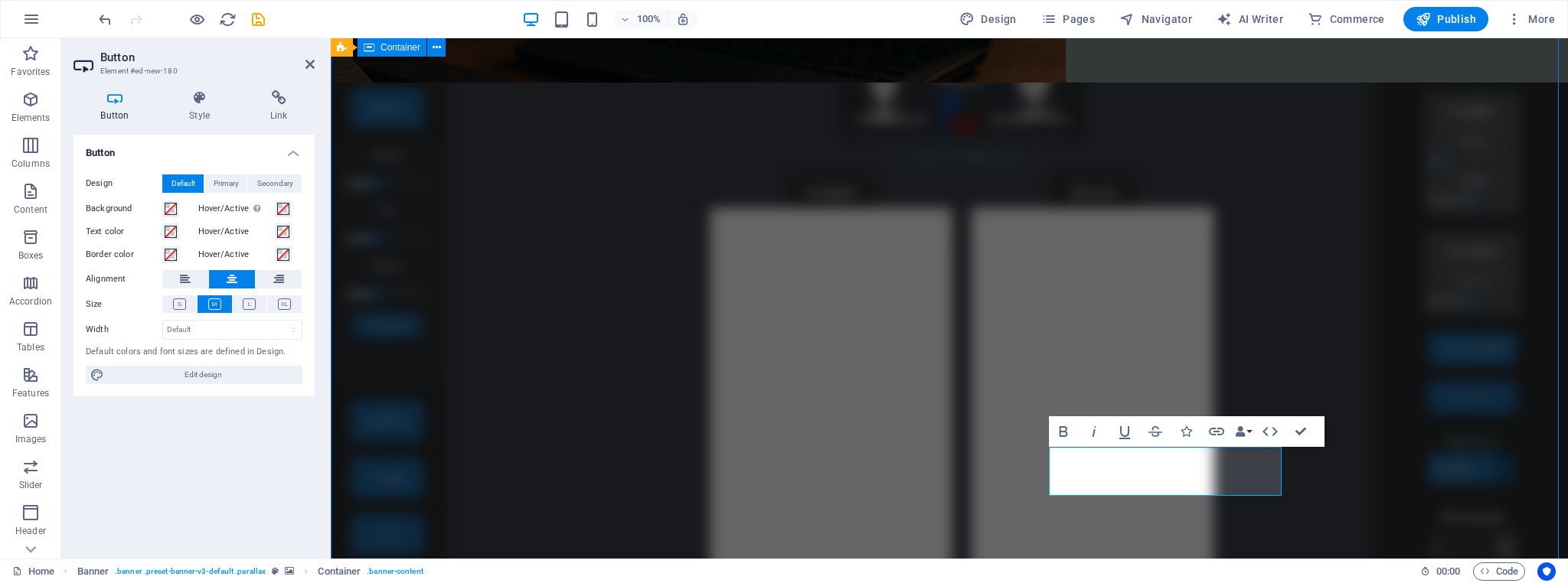 scroll, scrollTop: 798, scrollLeft: 0, axis: vertical 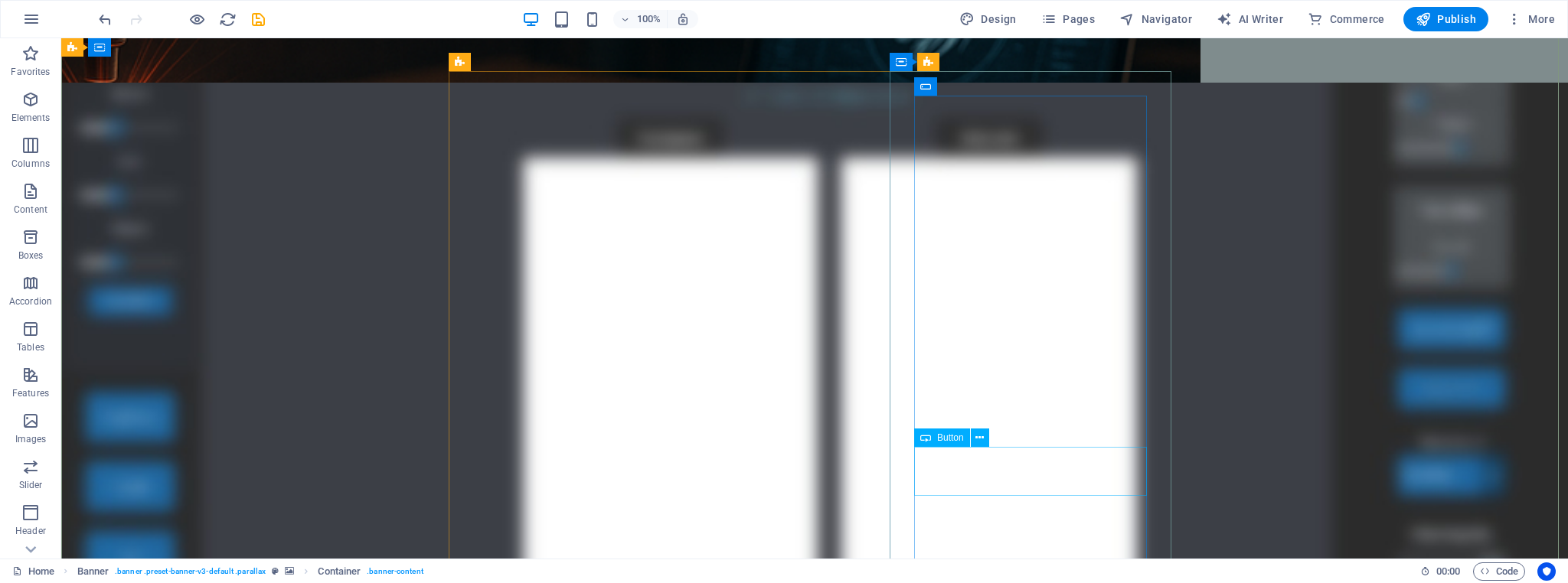 click on "Generate Download Link portable✅" at bounding box center (815, 2987) 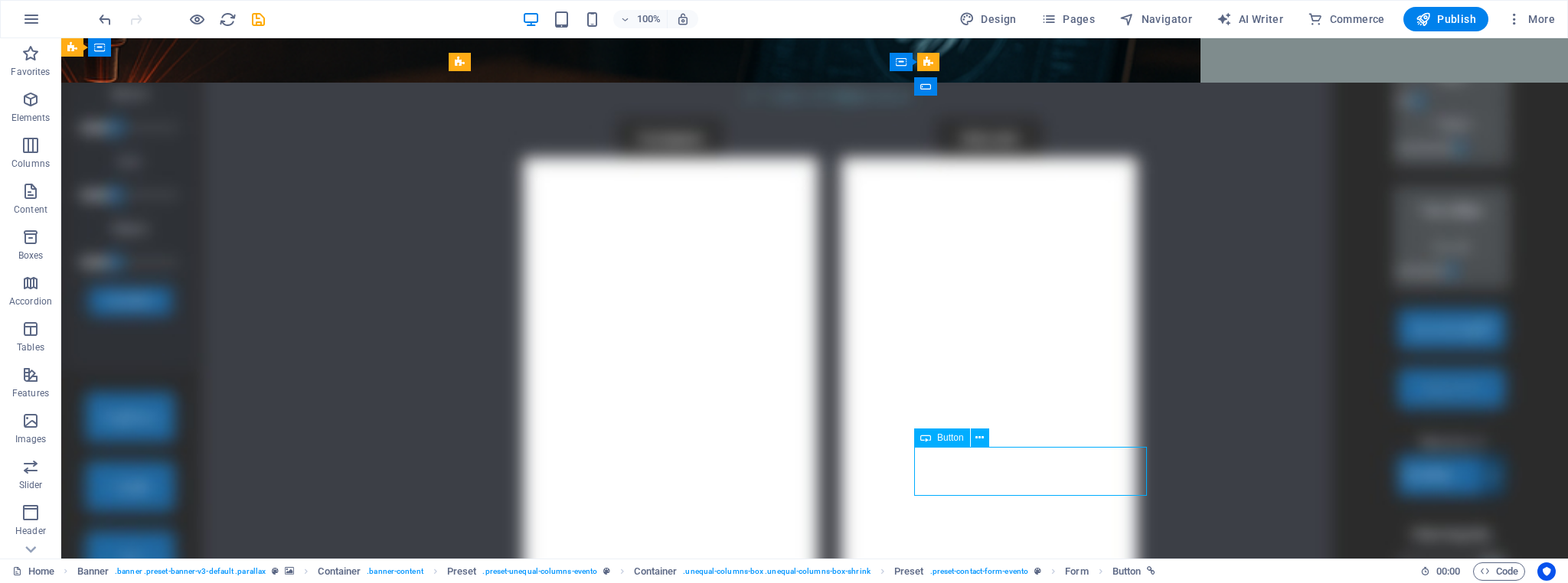 click on "Generate Download Link portable✅" at bounding box center [815, 2987] 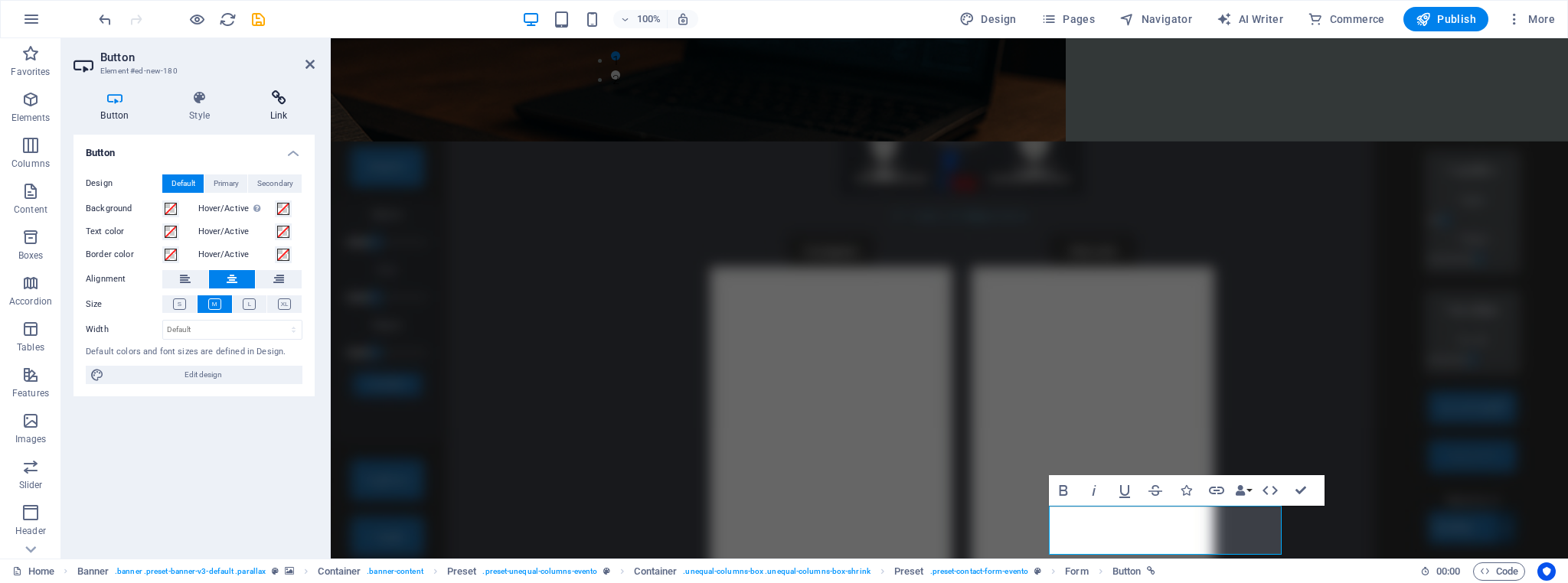 click at bounding box center [279, 98] 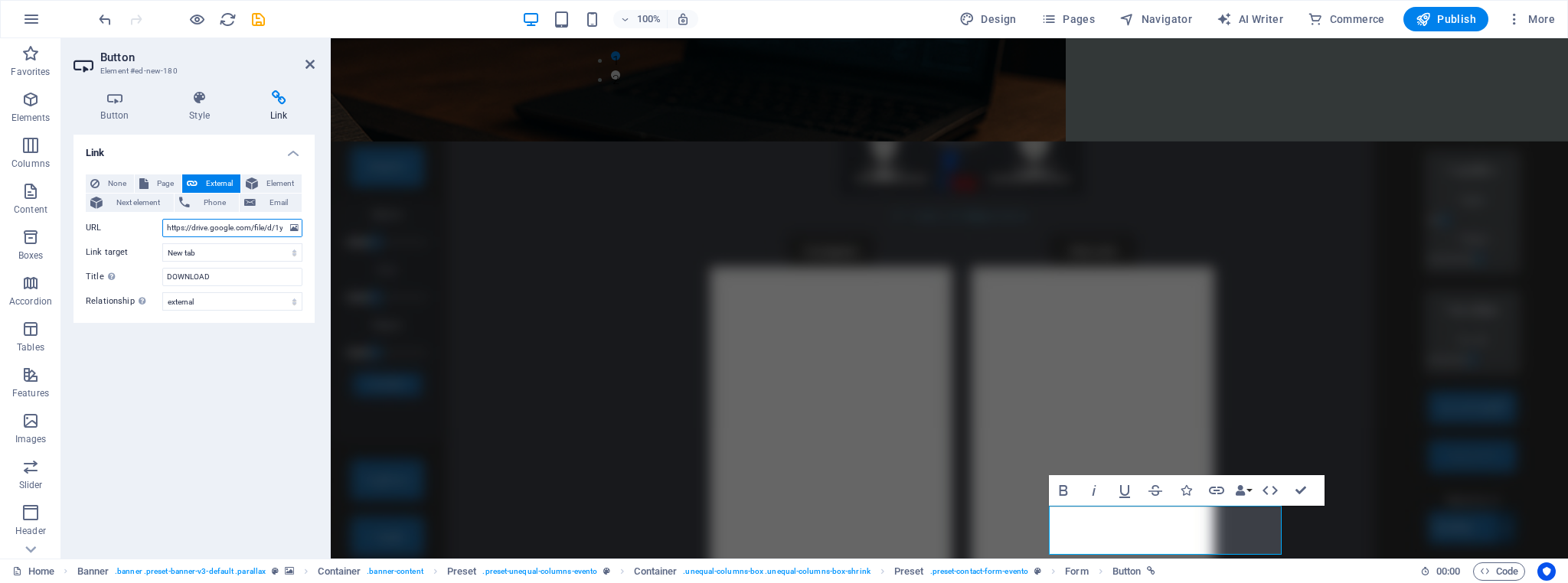 click on "https://drive.google.com/file/d/1yna4Y6yDKHh6eSgQ-QxzWovneaN1M9Uu/view?usp=sharing" at bounding box center (232, 228) 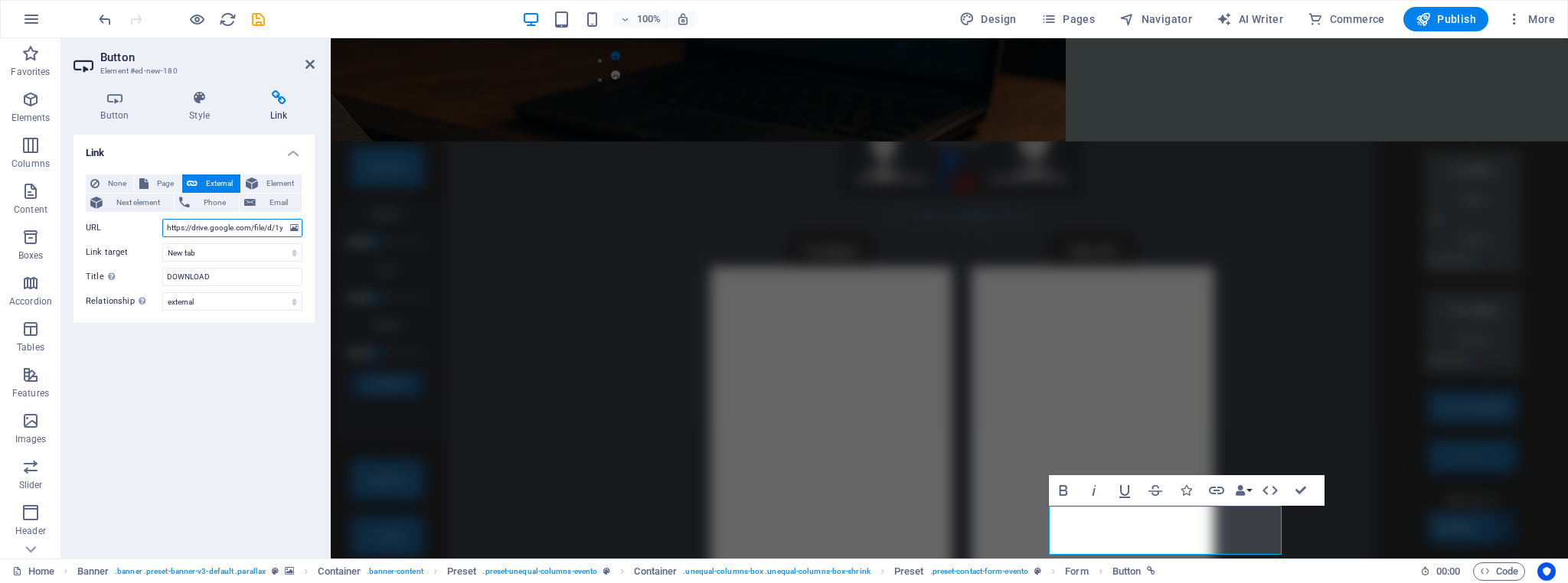 click on "https://drive.google.com/file/d/1yna4Y6yDKHh6eSgQ-QxzWovneaN1M9Uu/view?usp=sharing" at bounding box center [232, 228] 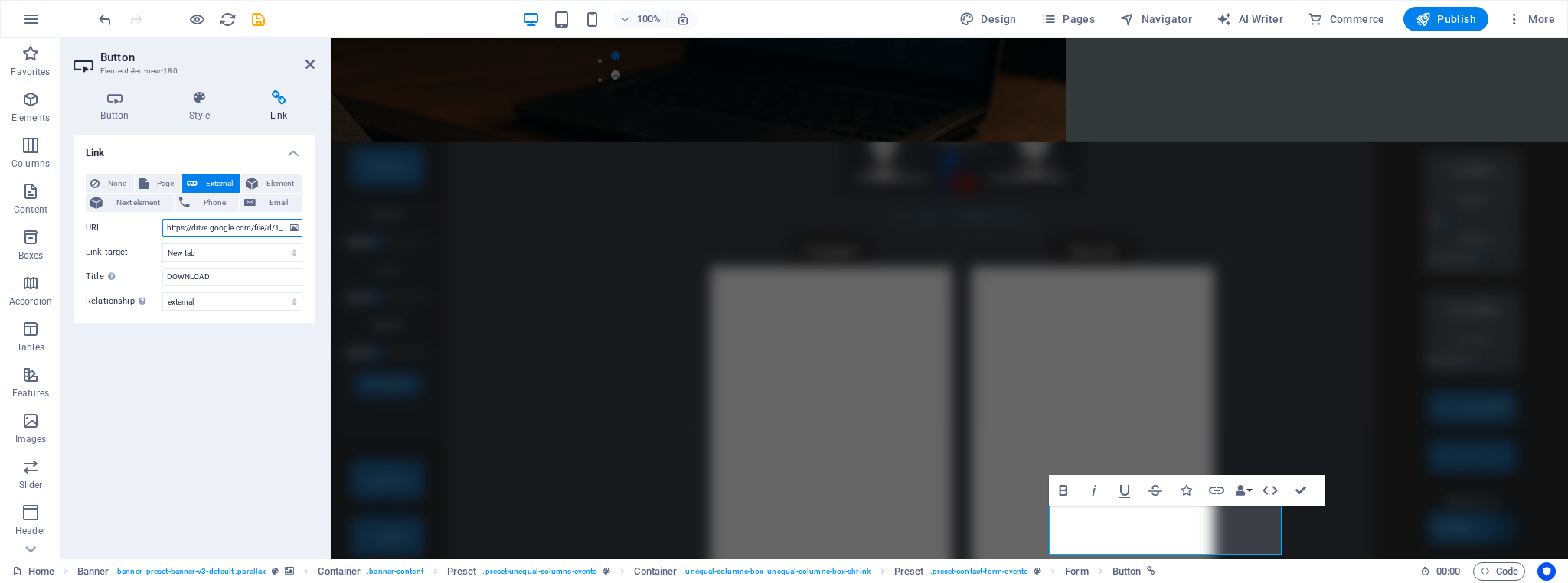 scroll, scrollTop: 0, scrollLeft: 201, axis: horizontal 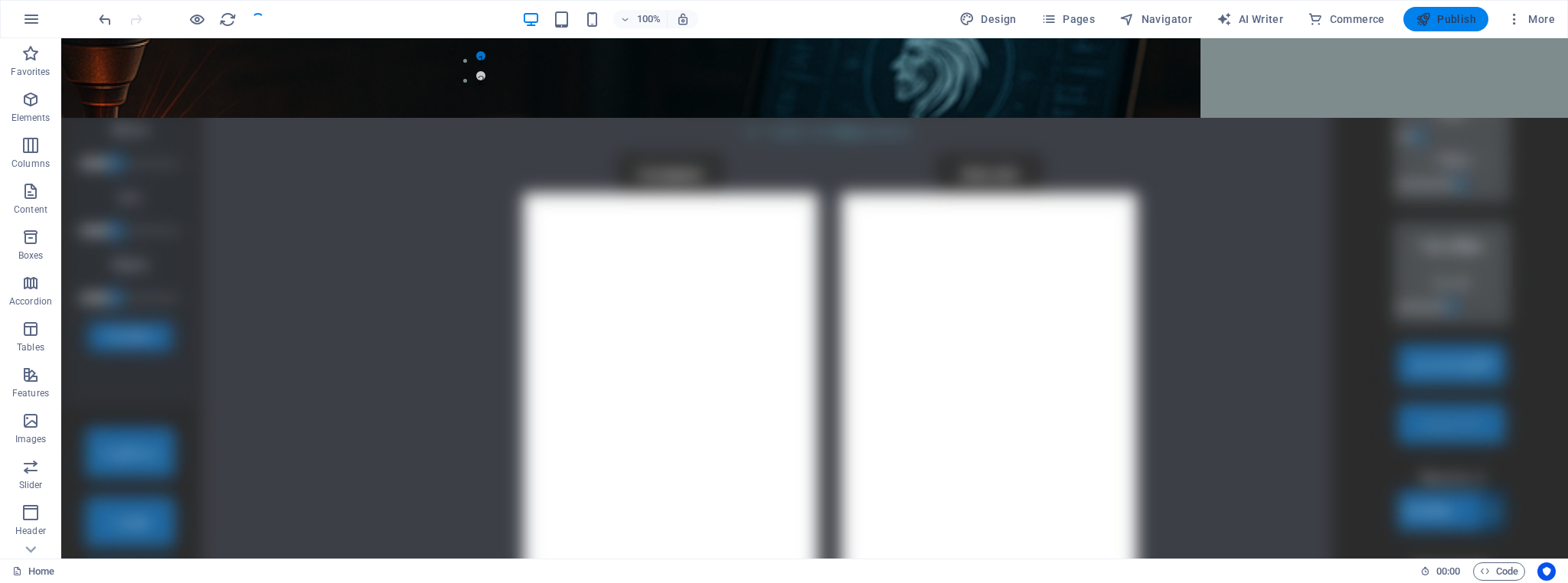 click on "Publish" at bounding box center [1446, 19] 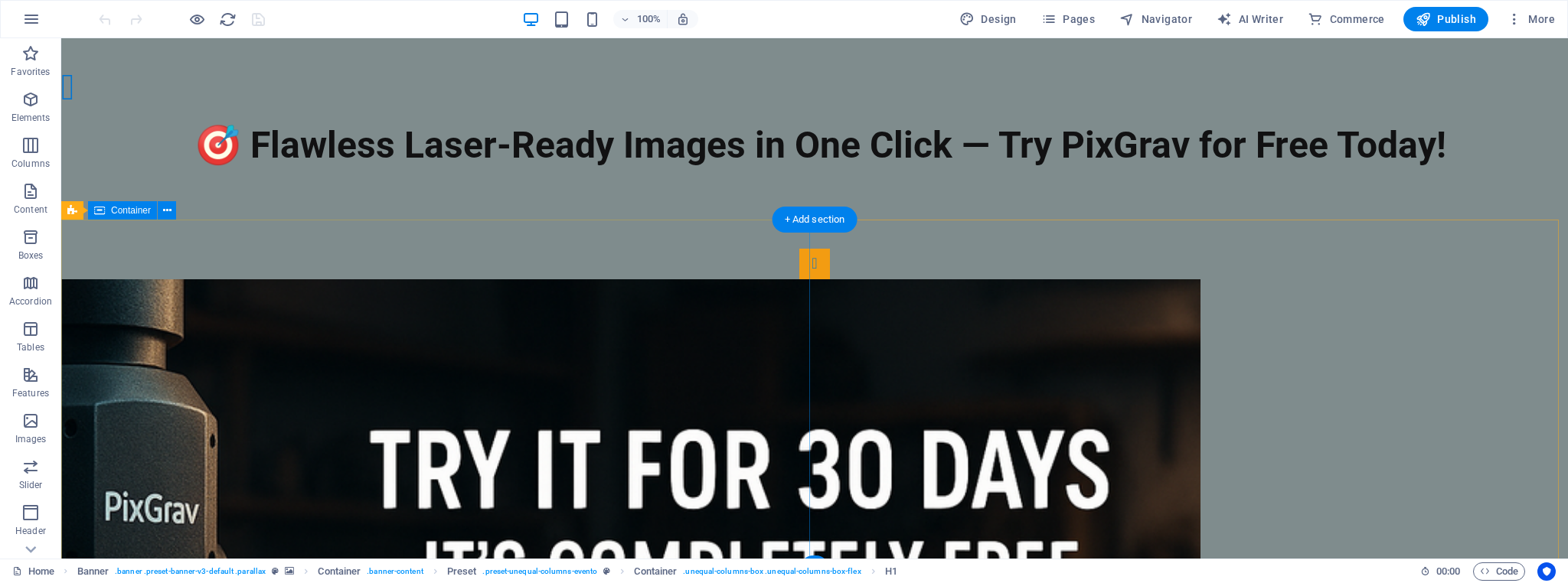 scroll, scrollTop: 1060, scrollLeft: 0, axis: vertical 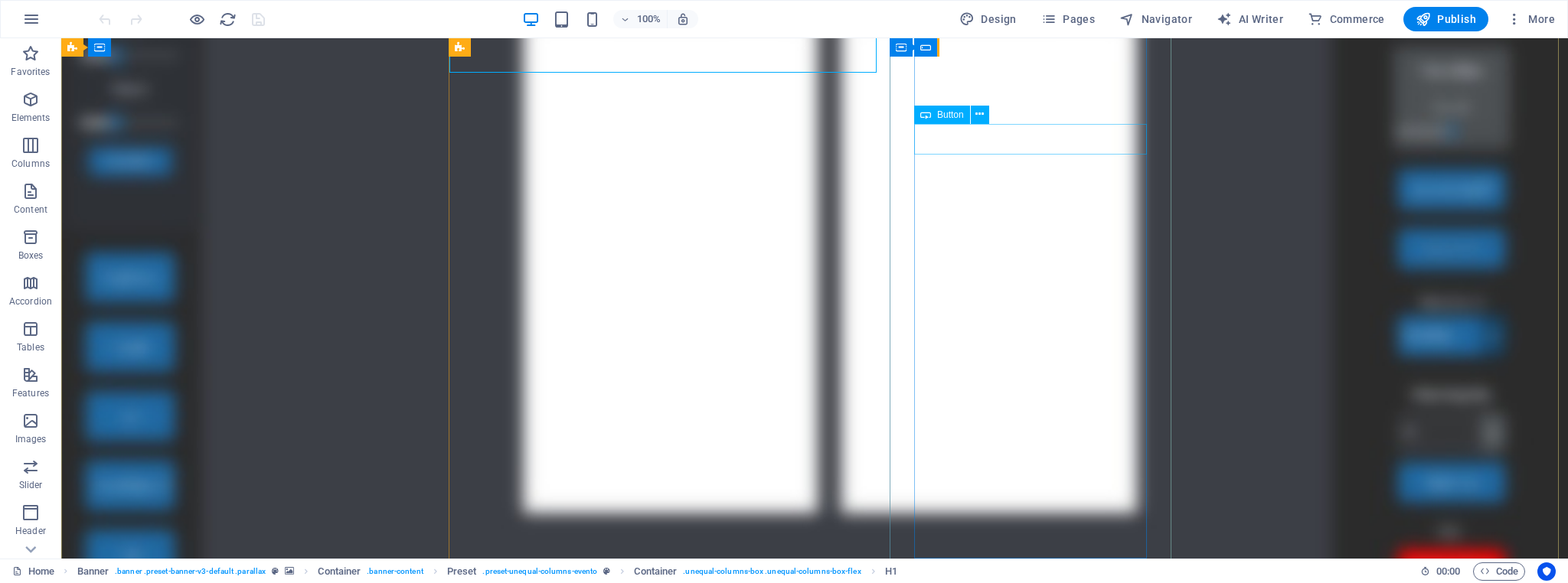 click on "Generate Download Link ✅" at bounding box center (815, 2717) 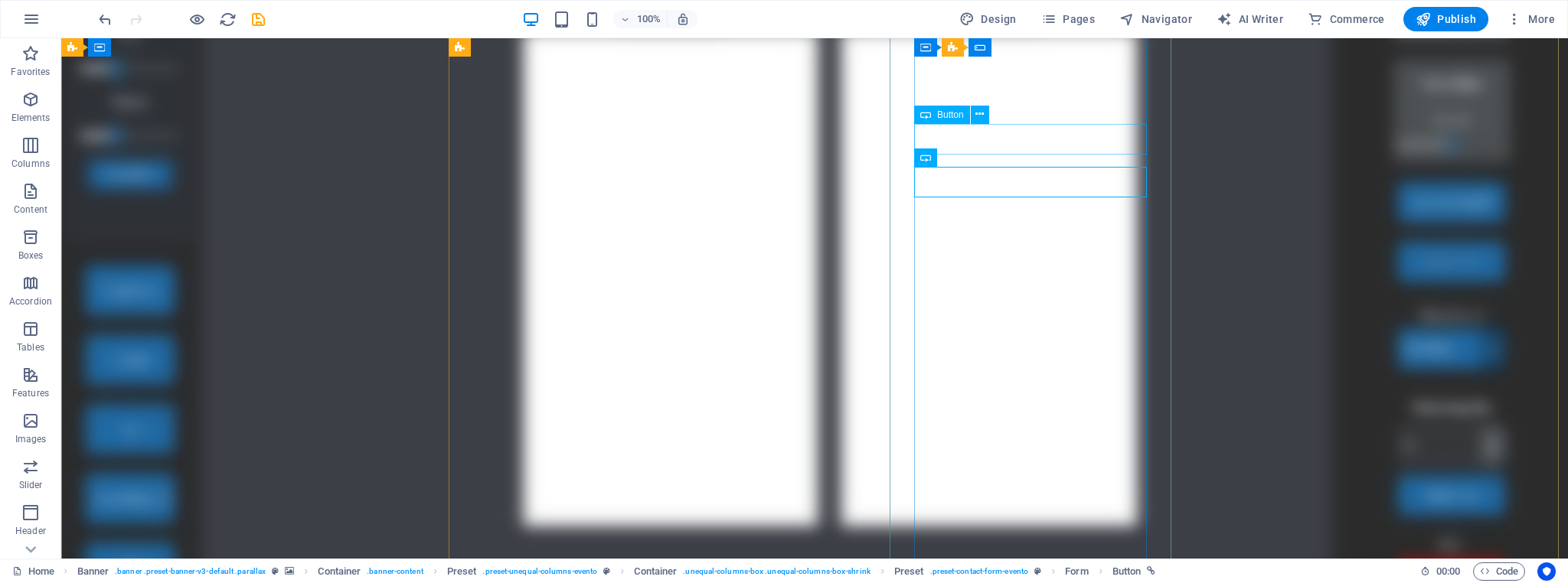 click on "Generate Download Link ✅" at bounding box center (815, 2743) 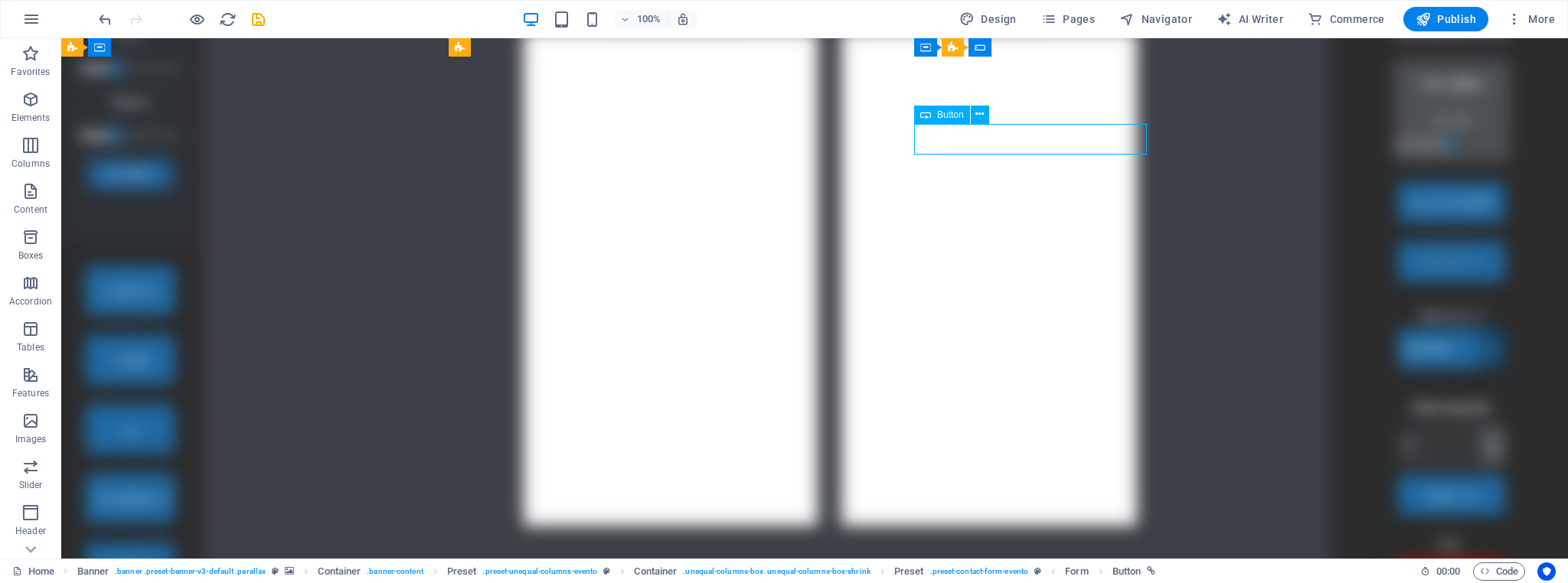 click on "Generate Download Link ✅" at bounding box center [815, 2743] 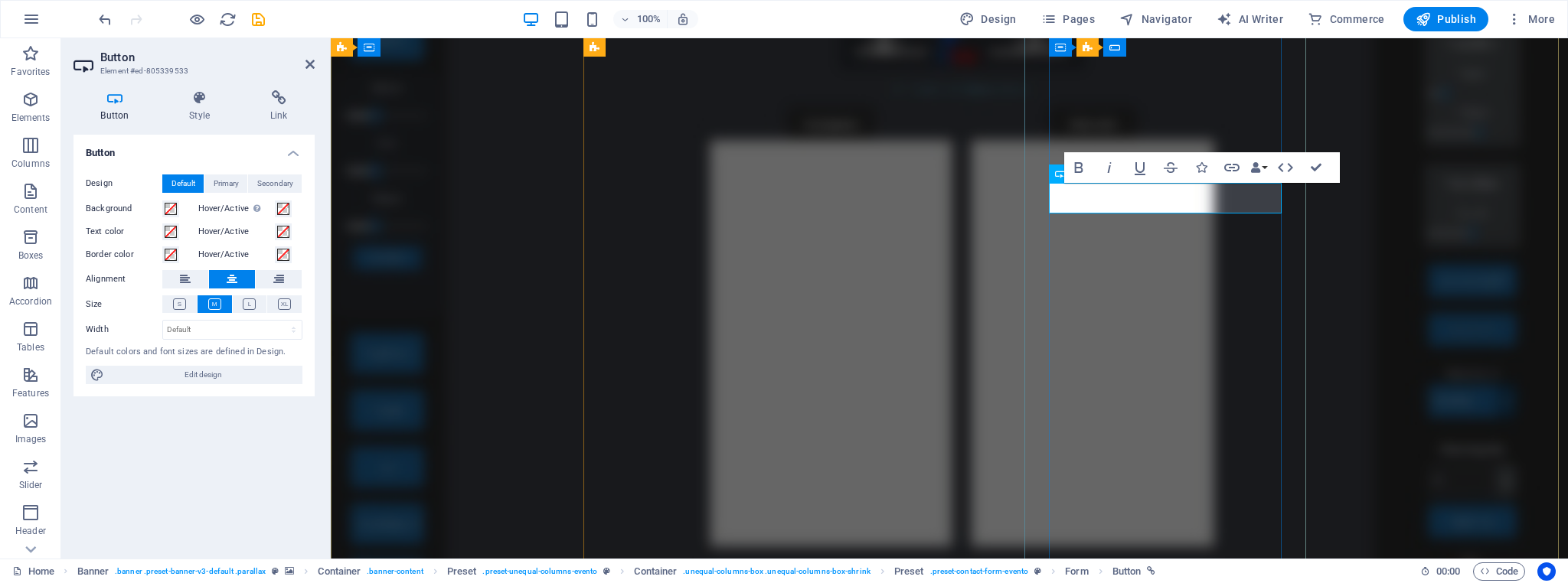 click on "Generate Download Link ✅" at bounding box center (949, 2532) 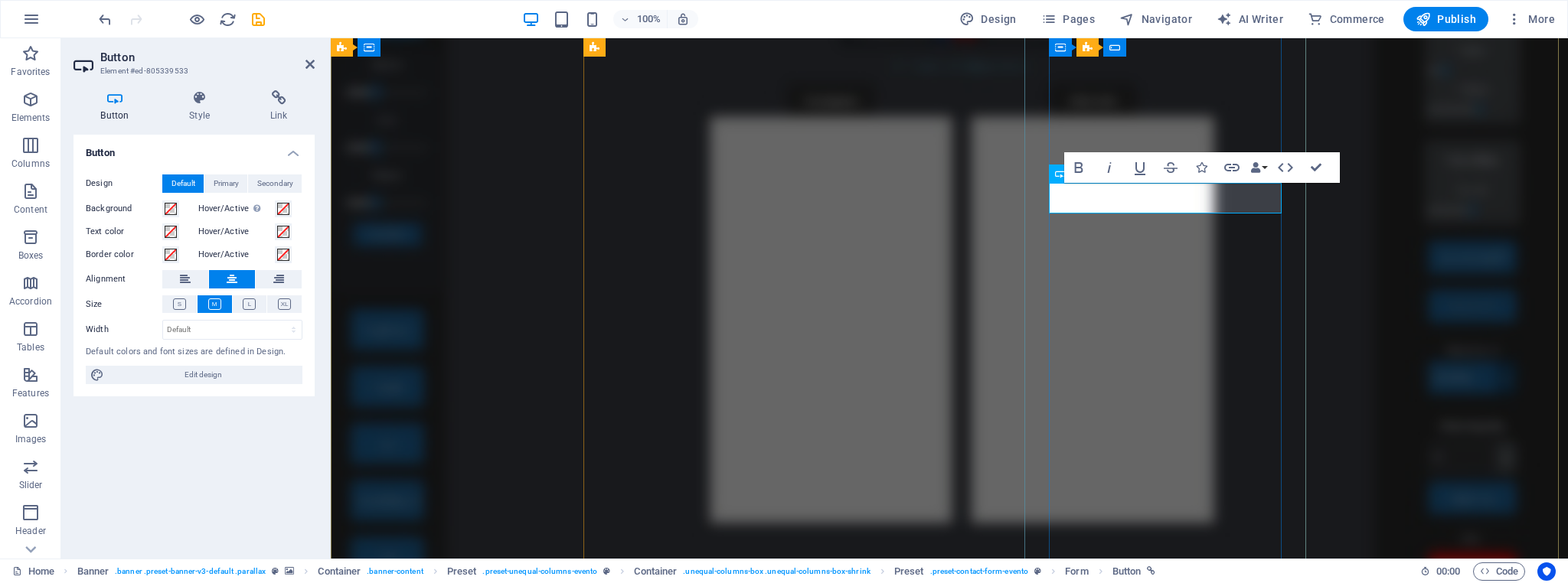 type 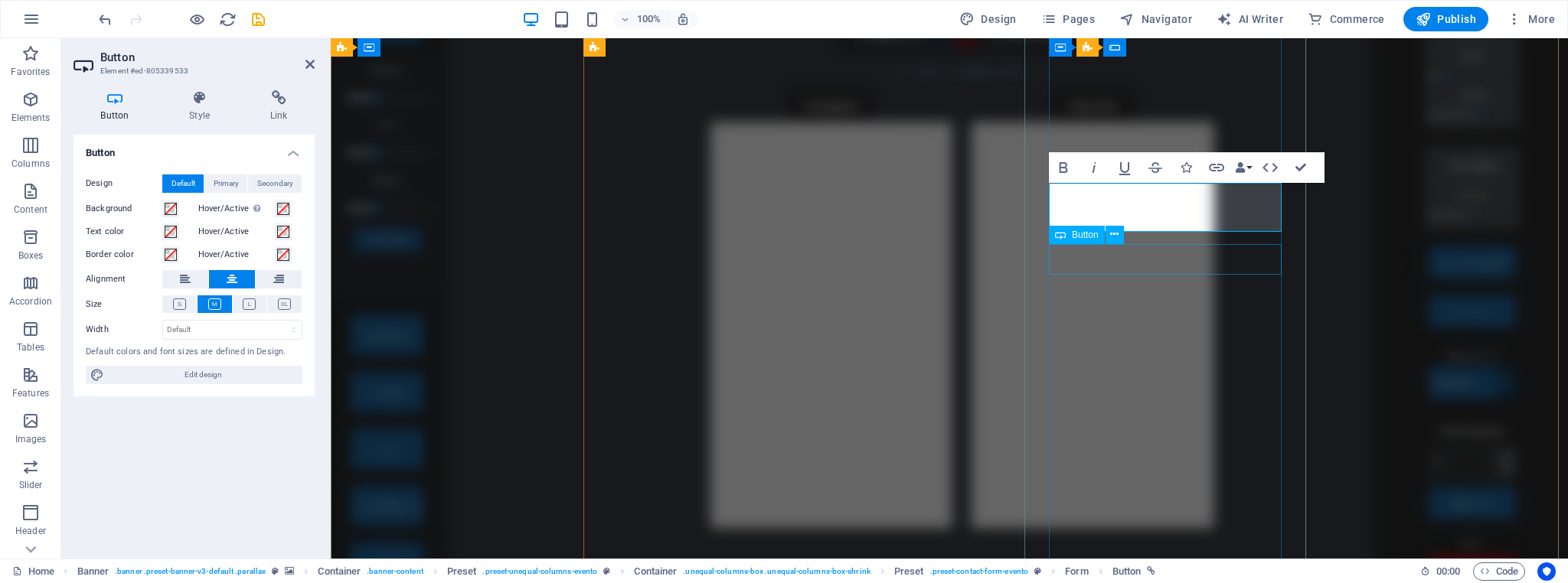 click on "Generate Download Link ✅" at bounding box center [949, 2586] 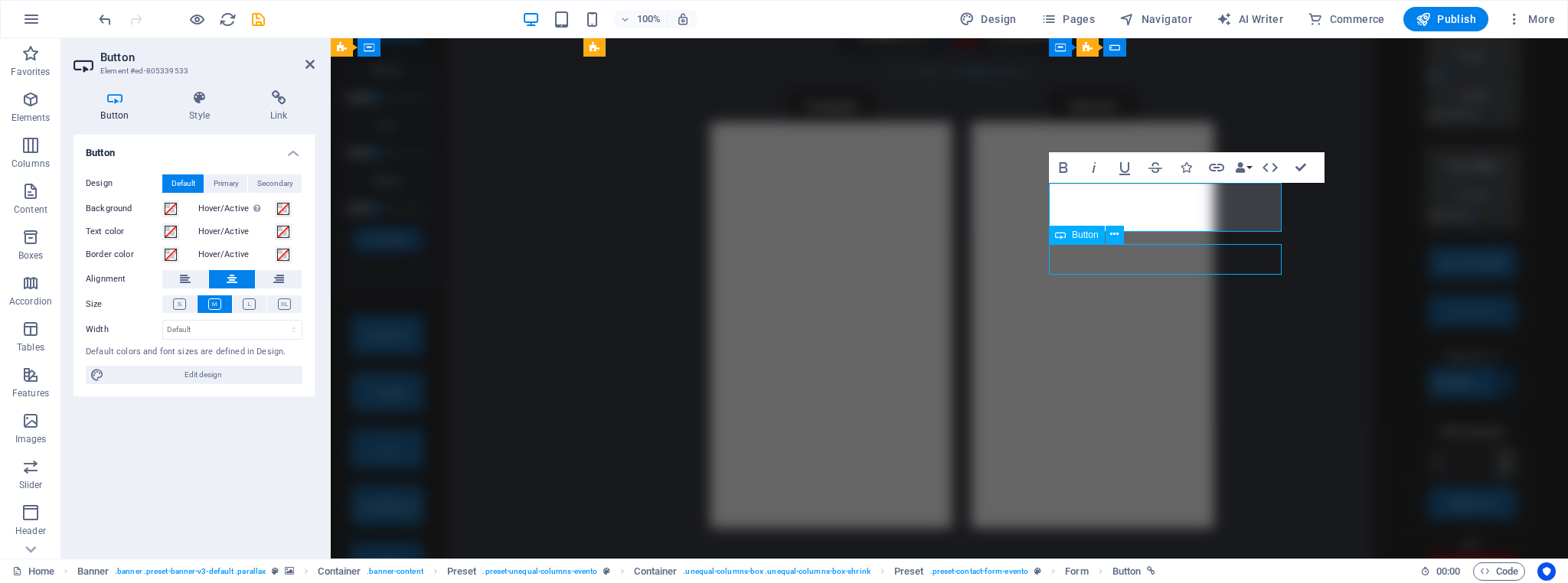 click on "Generate Download Link ✅" at bounding box center [949, 2586] 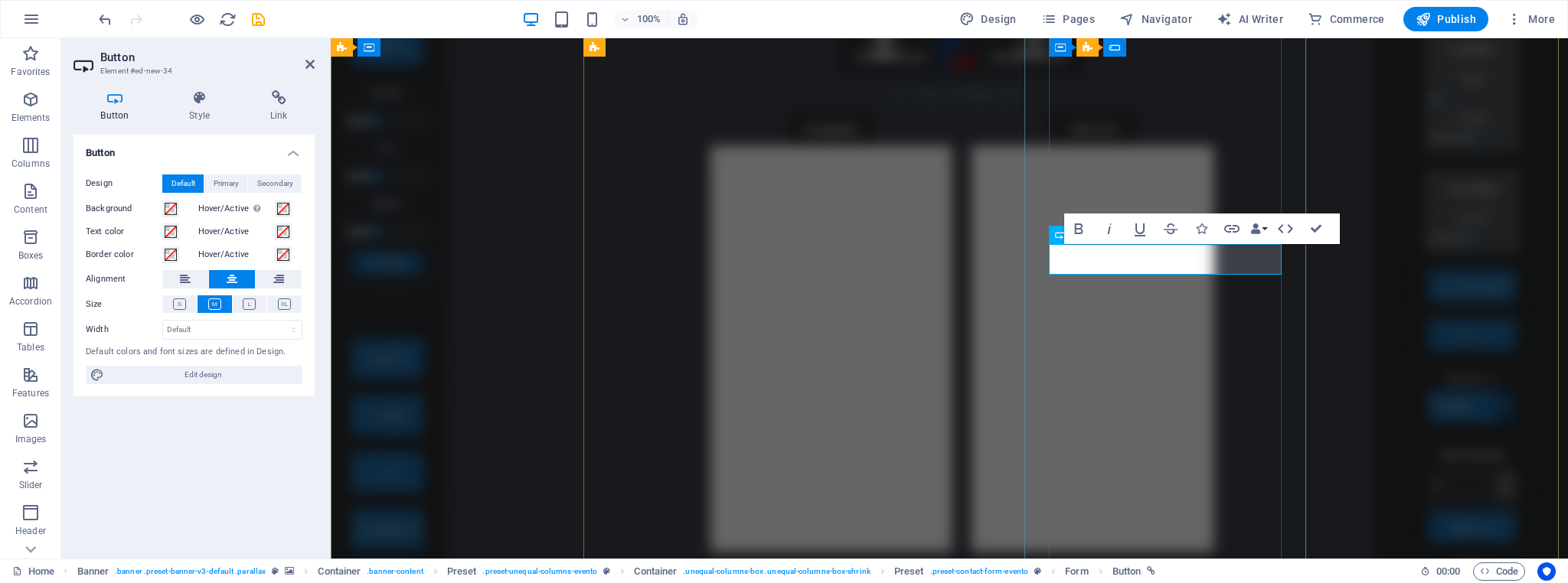 click on "Generate Download Link ✅" at bounding box center (949, 2586) 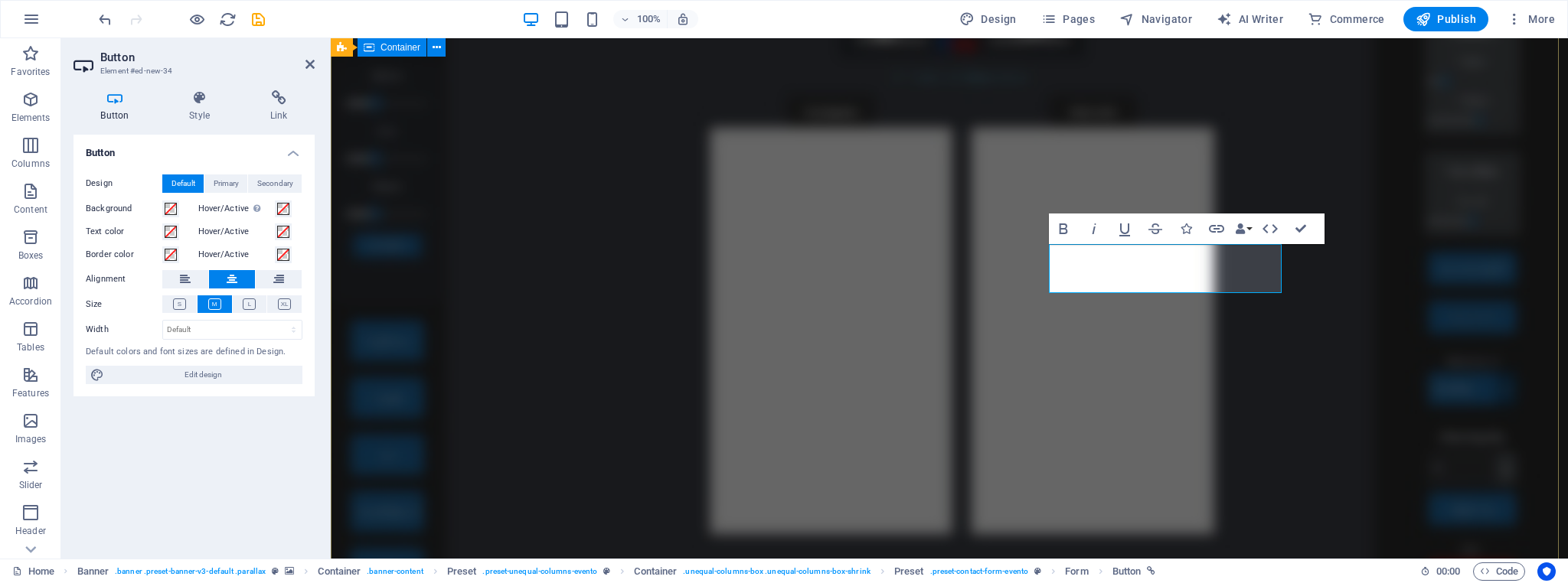 click on "Why Choose PixGrav? Join thousands of creators and laser engravers who trust PixGrav for fast, accurate, and offline image conversion. 🖼️ Convert Any Image Instantly transform photos, sketches, or drawings into high-contrast, ready-to-engrave SVGs. ⚡ AI-Powered Tools Use built-in AI to enhance details, remove backgrounds, and apply artistic effects automatically. 🔐 Your Images Stay with You Everything runs locally on your PC — no uploads, no servers, no cloud. Your images never leave your computer 🔩 Built for Laser Engraving Perfect output for LightBurn, EzCad2, and any laser software. Tested on wood, metal, acrylic, and more. Explore real results created with PixGrav at  PixGrav.com  — all images generated and engraved with the power of PixGrav. pixgrav.com Download pre-release 3.5 Generate Download Link installer ✅ Generate Download Link portable ✅ Ready to try PixGrav 3.5? ✅ Download now  🎁  Want FREE access until the end of the year? Join the  PixGrav Facebook group . one post" at bounding box center [949, 1799] 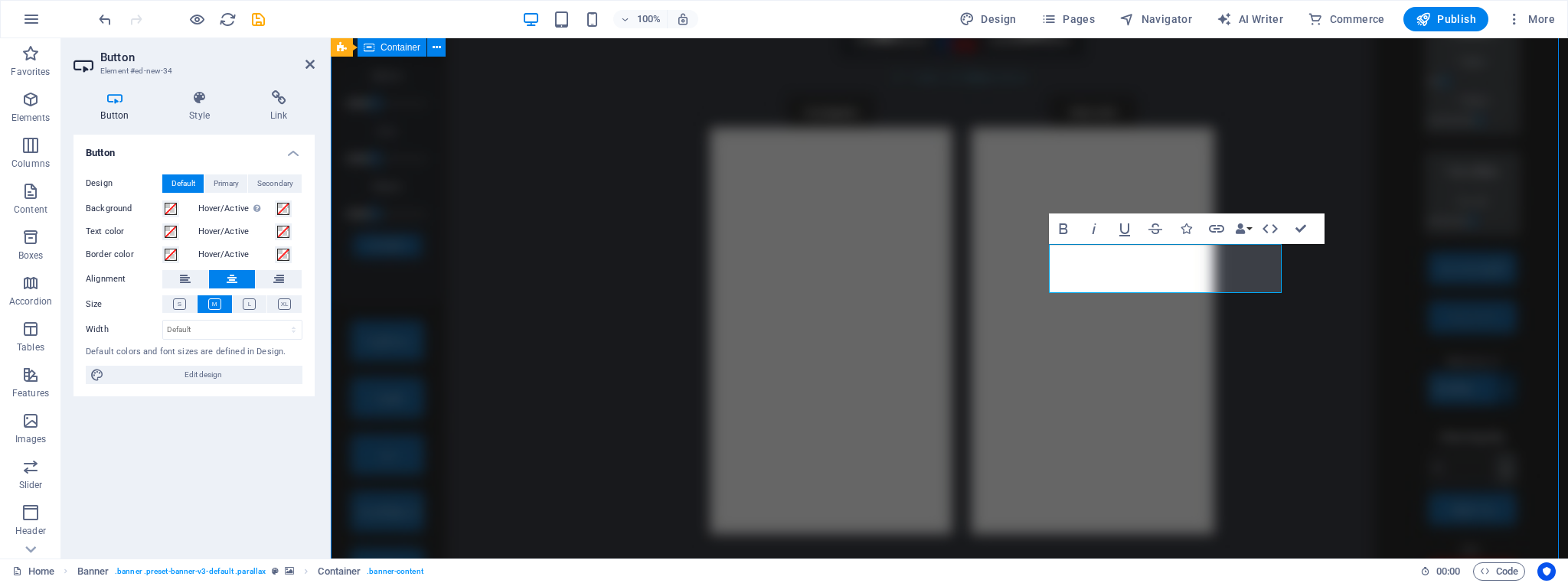 scroll, scrollTop: 1001, scrollLeft: 0, axis: vertical 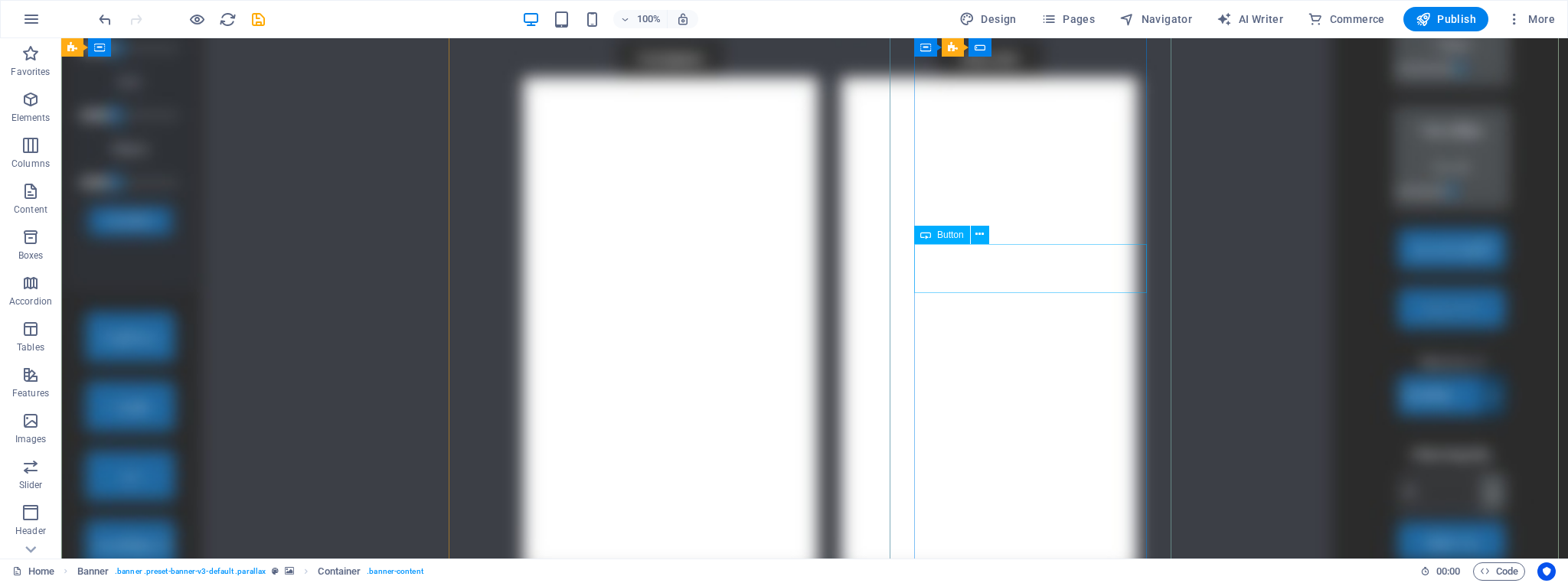 click on "Generate Download Link portable ✅" at bounding box center (815, 2867) 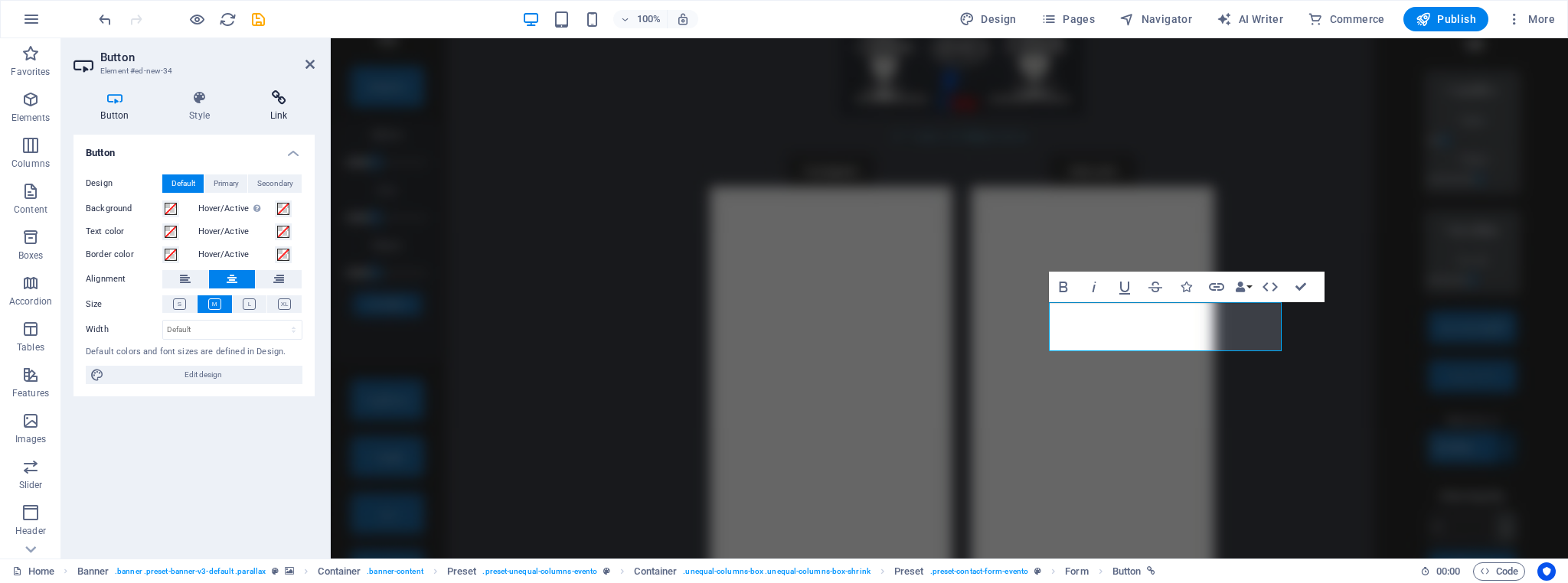 click at bounding box center (279, 98) 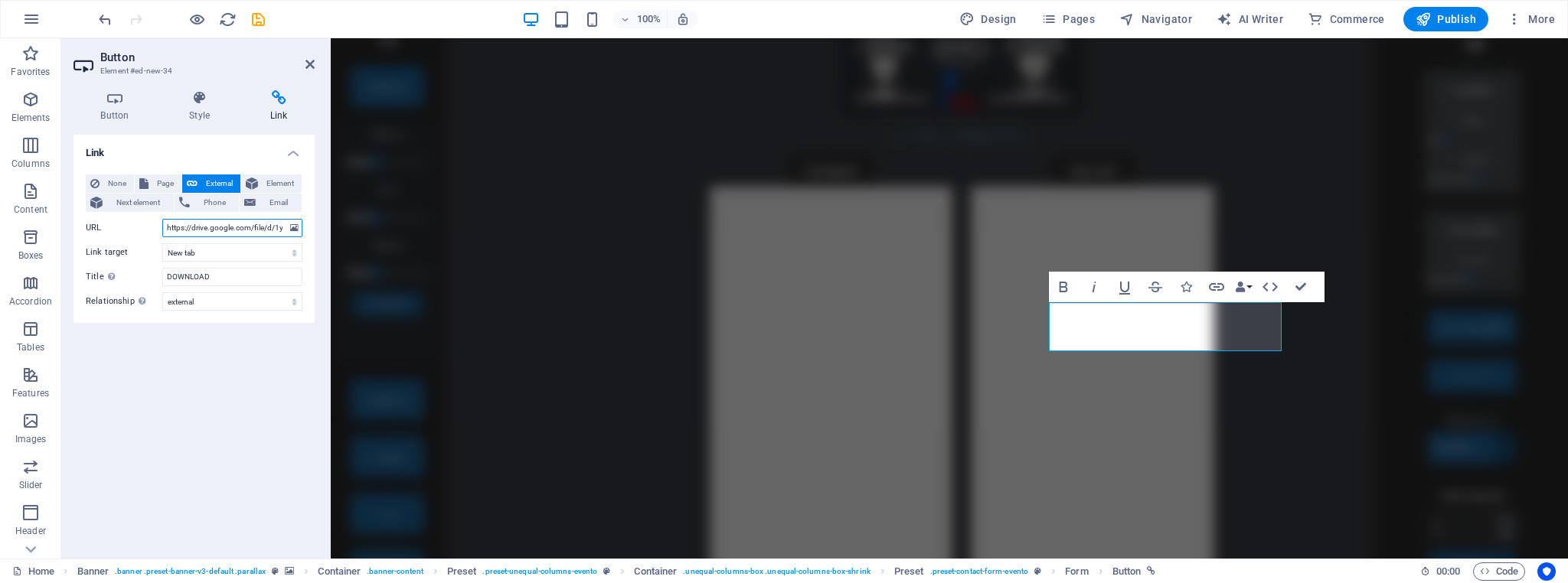 click on "https://drive.google.com/file/d/1yna4Y6yDKHh6eSgQ-QxzWovneaN1M9Uu/view?usp=sharing" at bounding box center [232, 228] 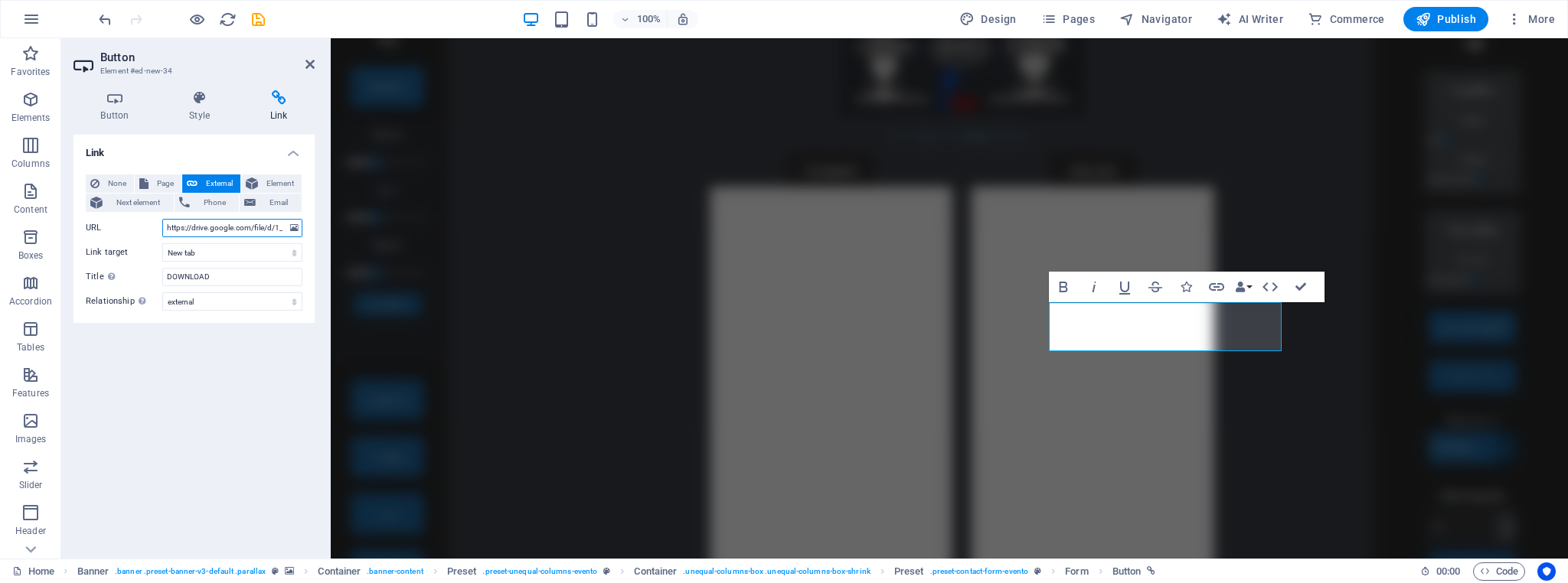 scroll, scrollTop: 0, scrollLeft: 201, axis: horizontal 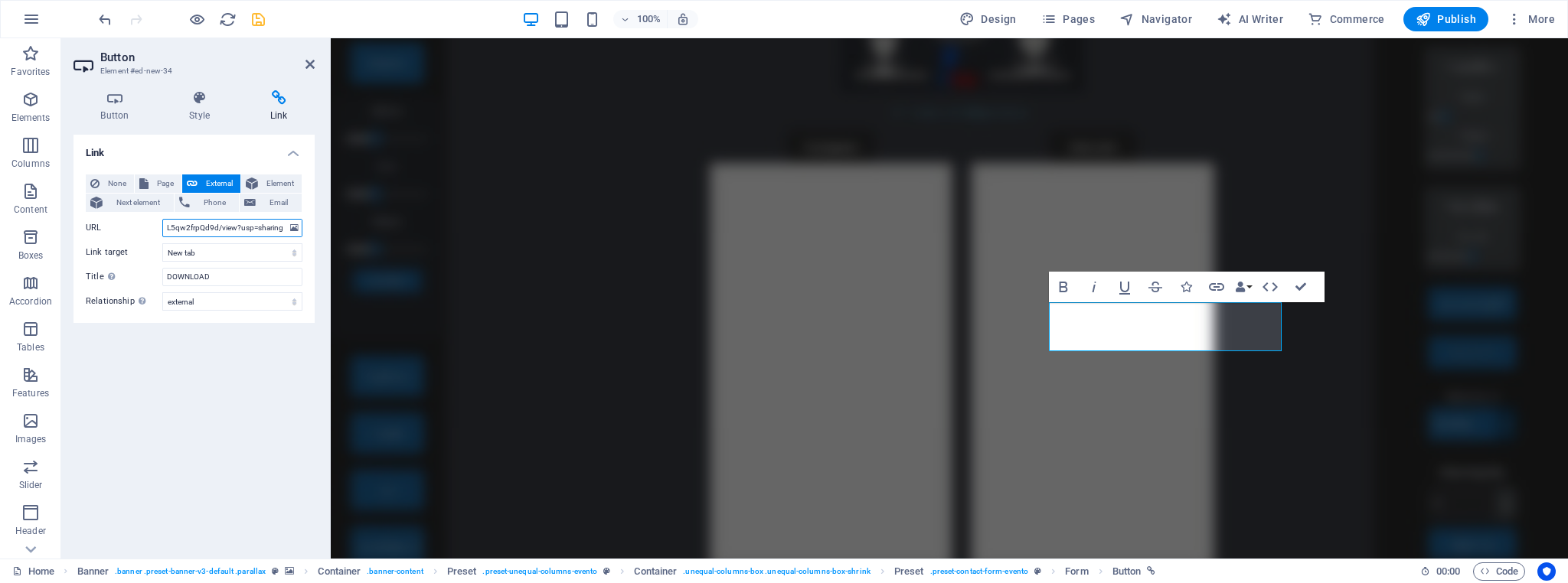 type on "https://drive.google.com/file/d/1_miiNb_u4p0V2oWTWREjL5qw2frpQd9d/view?usp=sharing" 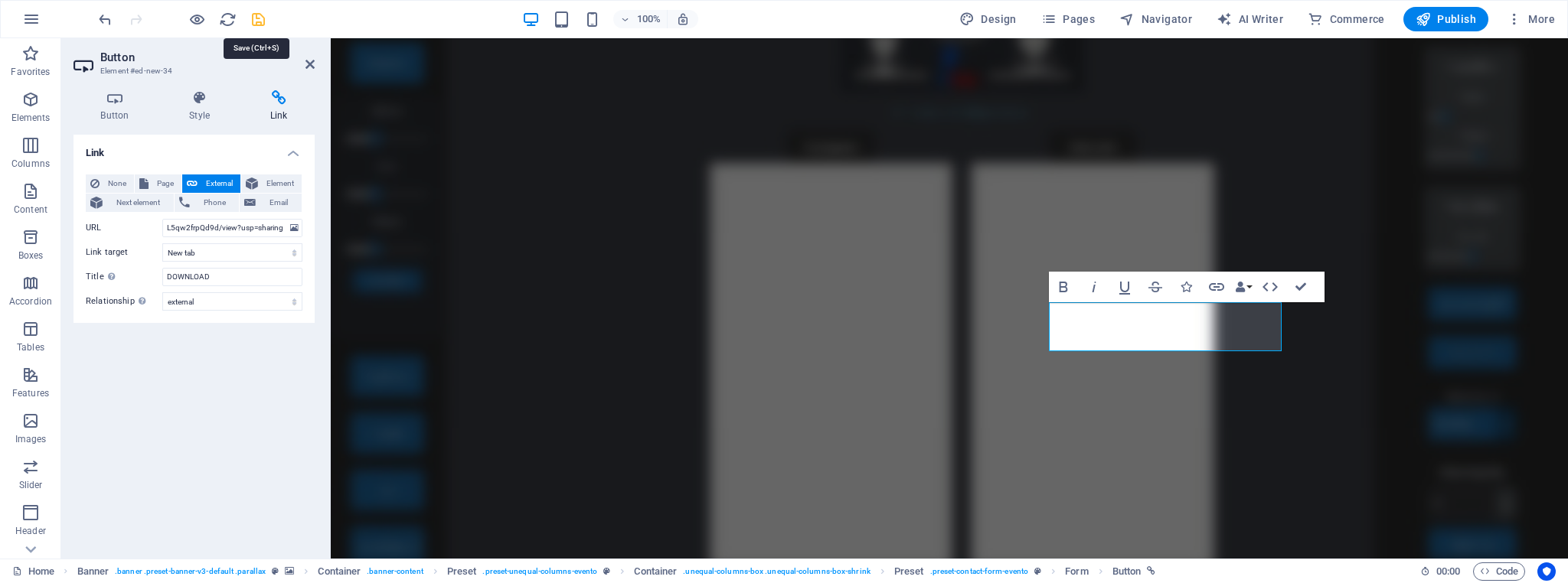 click at bounding box center (258, 19) 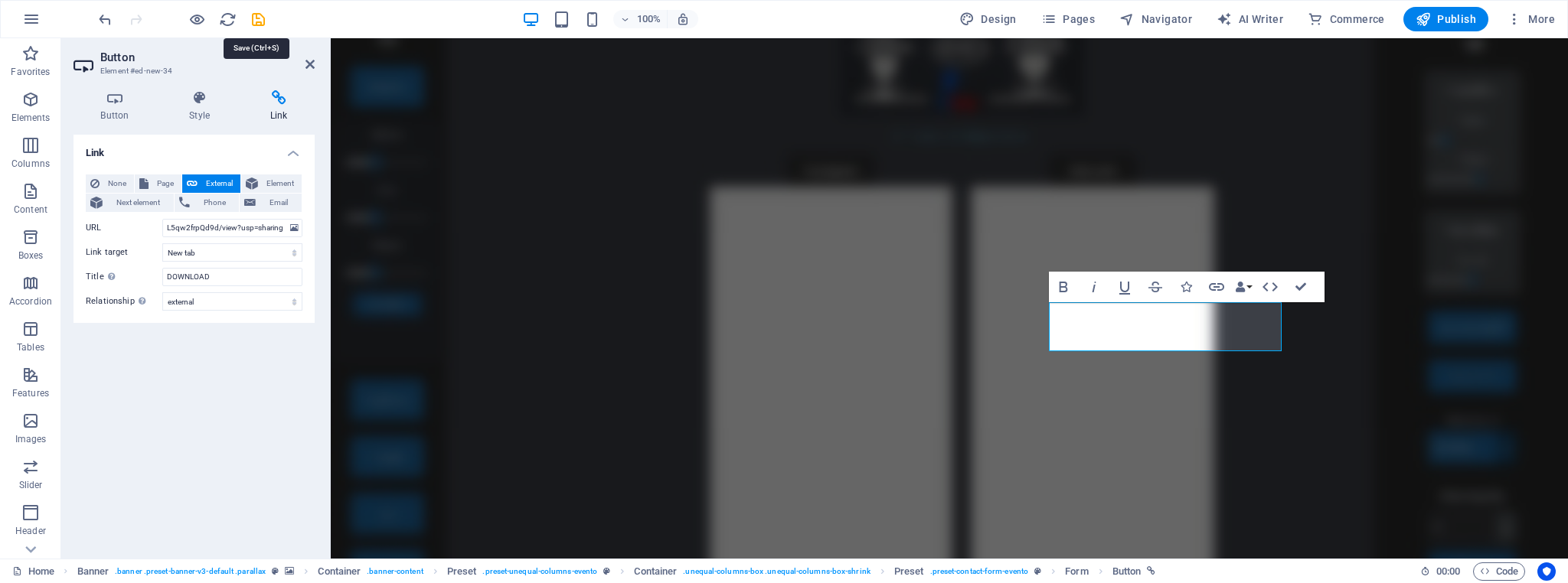 scroll, scrollTop: 0, scrollLeft: 0, axis: both 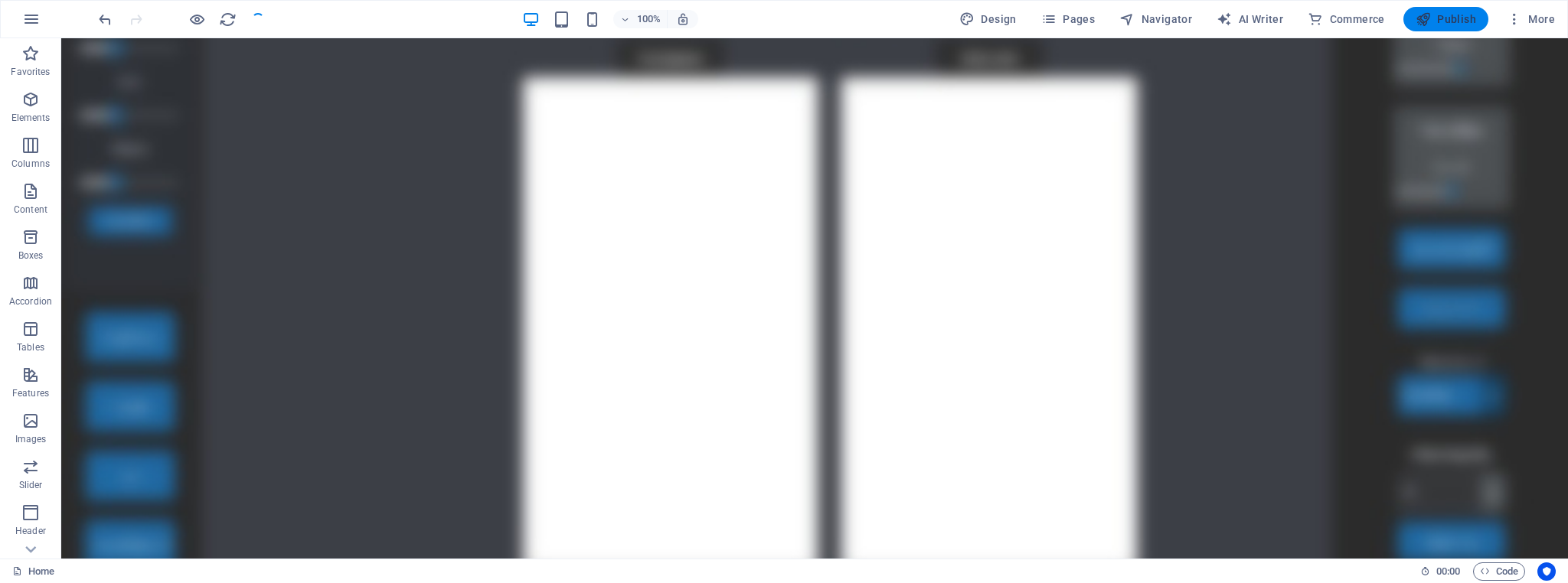 click on "Publish" at bounding box center (1446, 19) 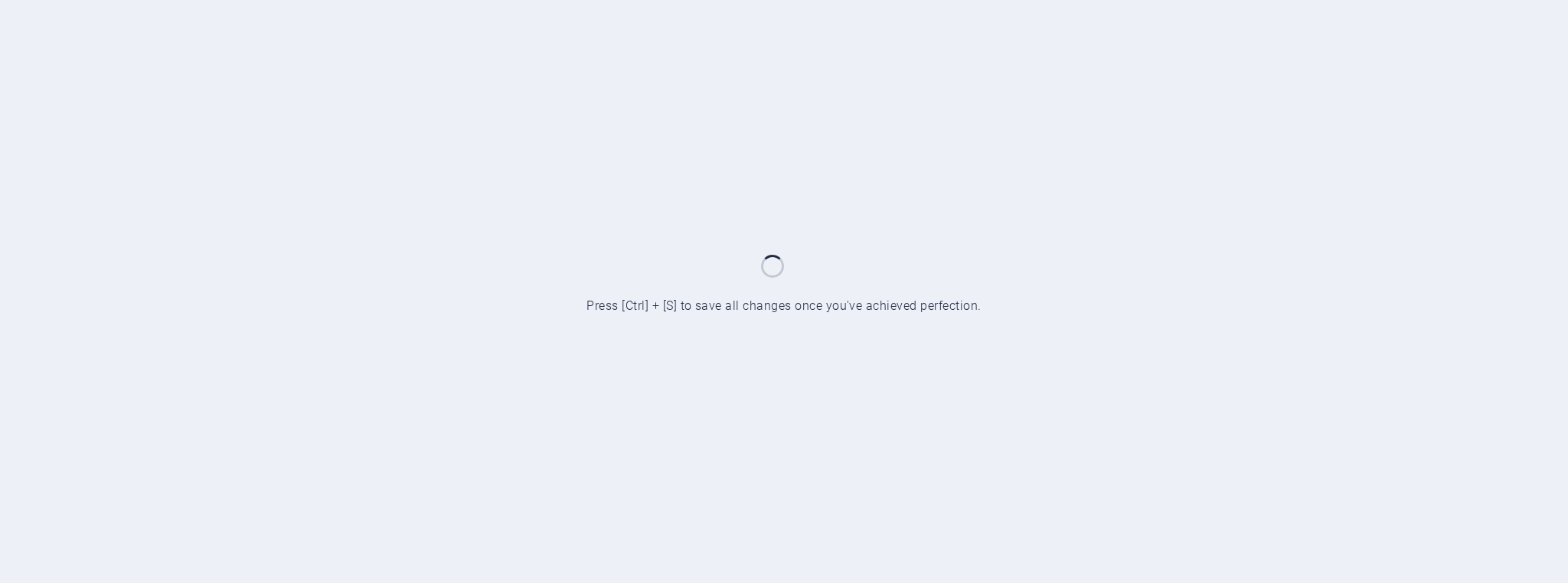 scroll, scrollTop: 0, scrollLeft: 0, axis: both 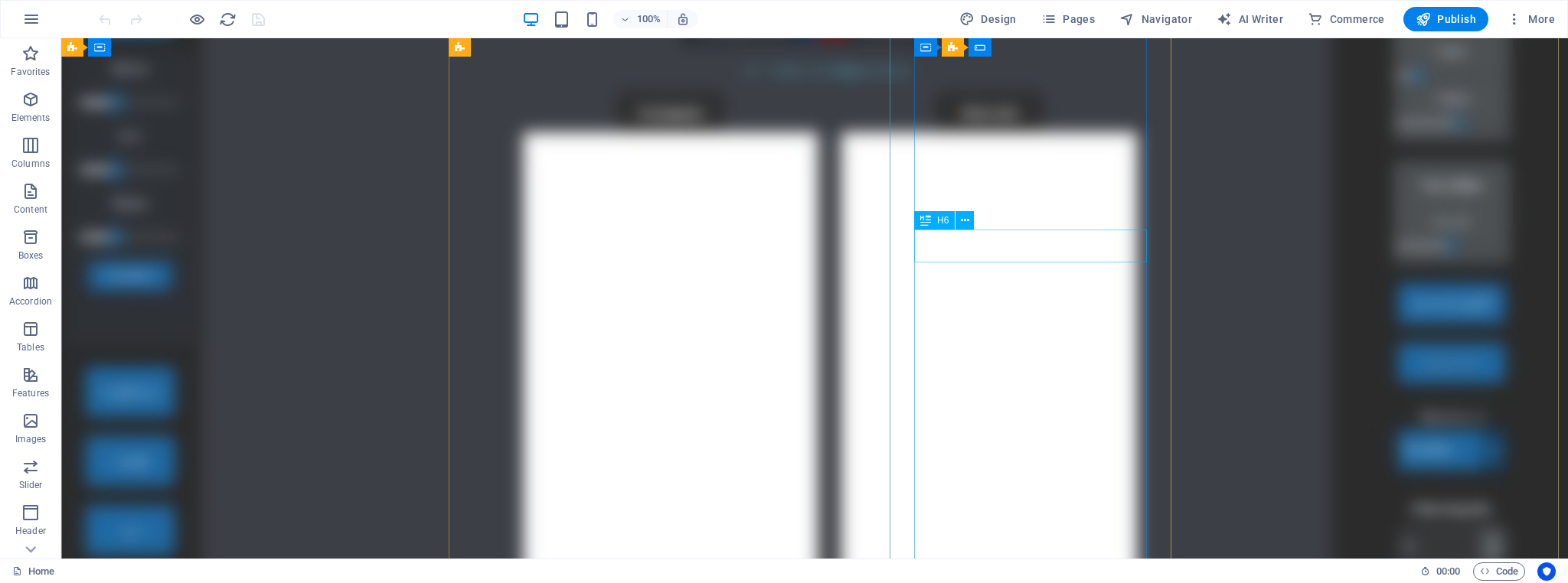 click on "Download pre-release 3.5" at bounding box center [815, 2871] 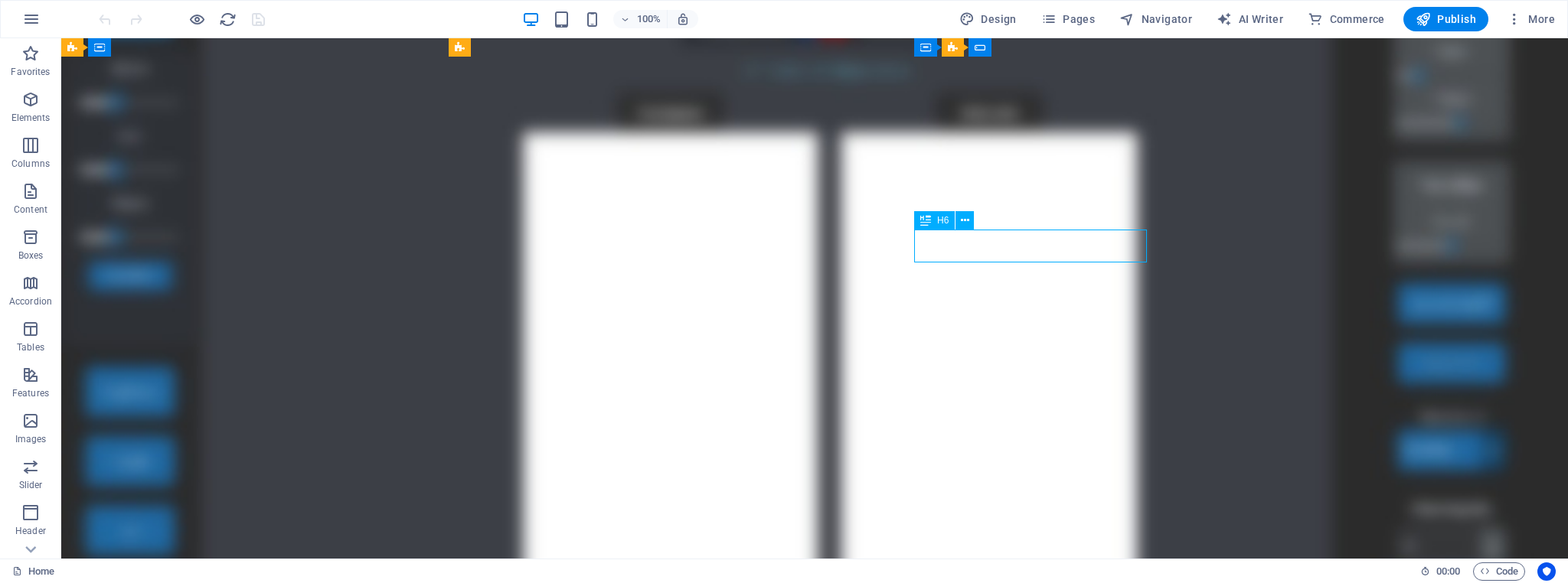 click on "Download pre-release 3.5" at bounding box center [815, 2871] 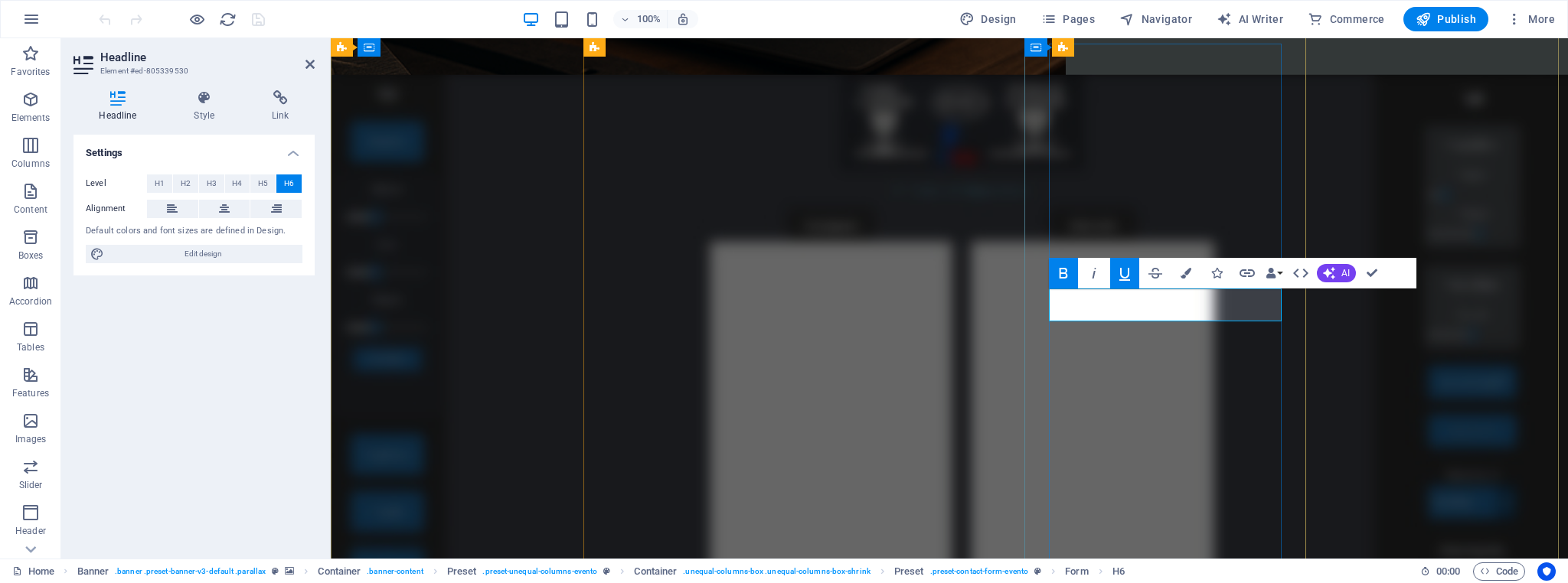 click on "Download pre-release 3.5" at bounding box center [949, 2661] 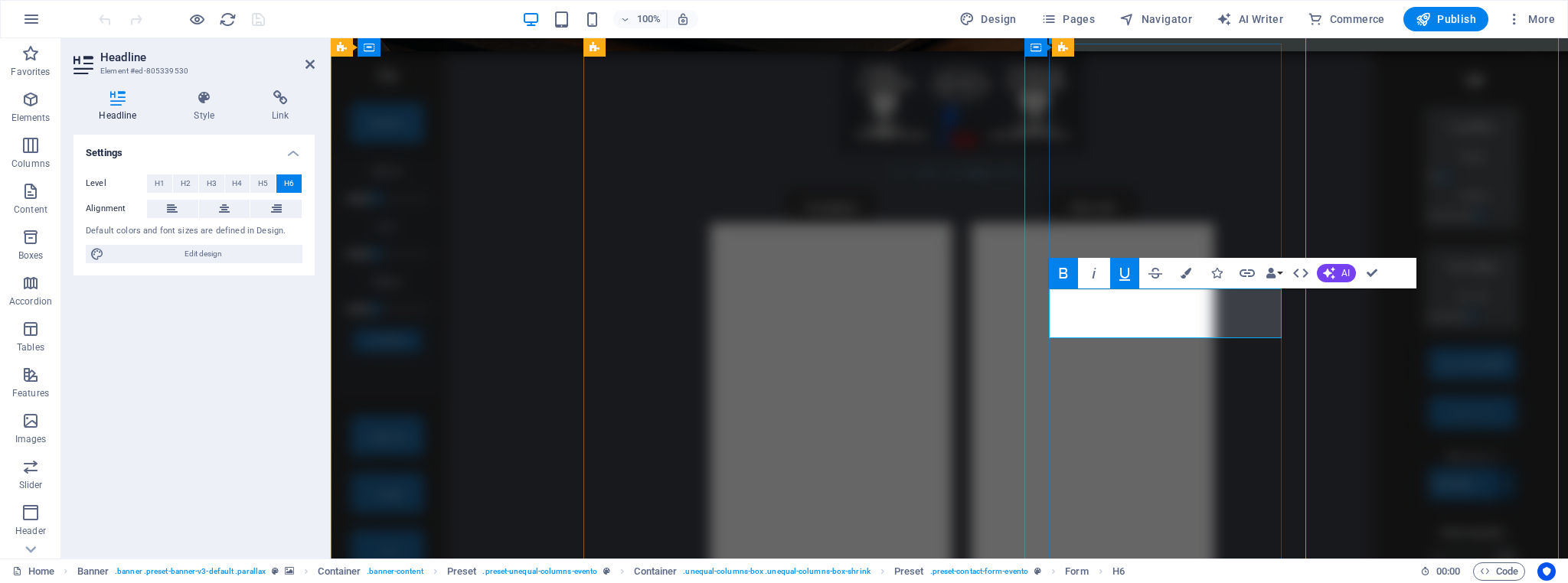 type 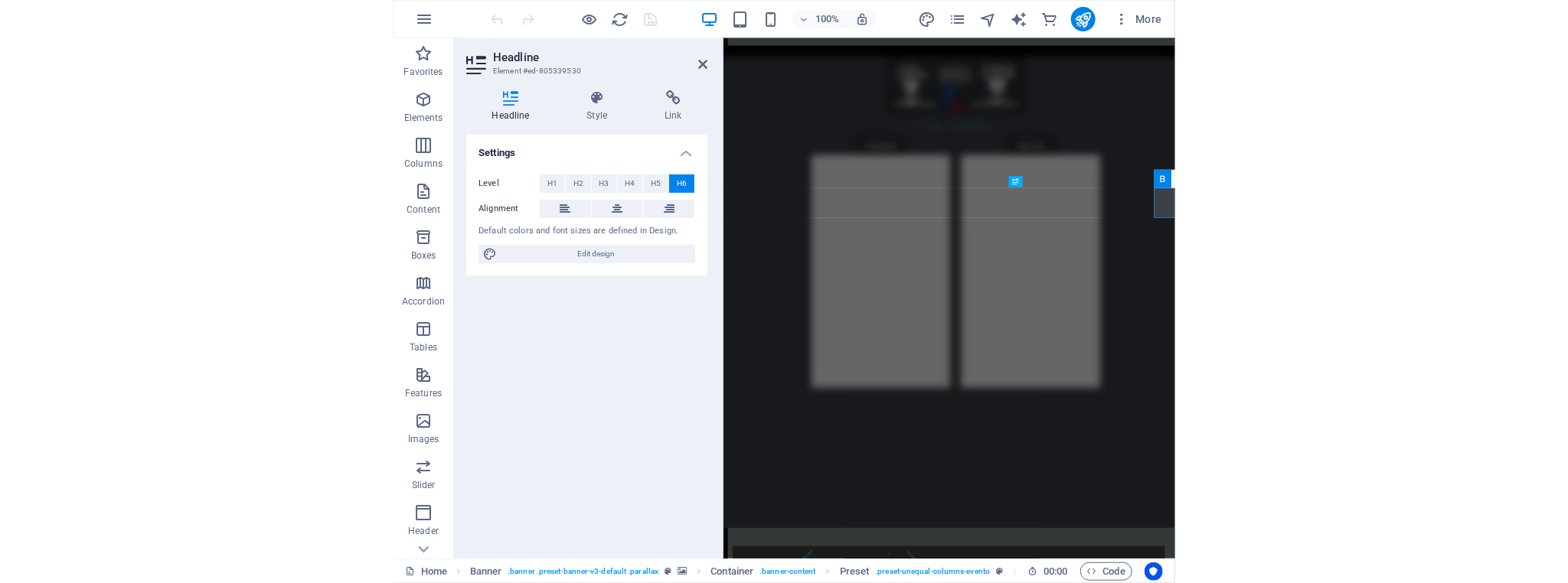 scroll, scrollTop: 906, scrollLeft: 0, axis: vertical 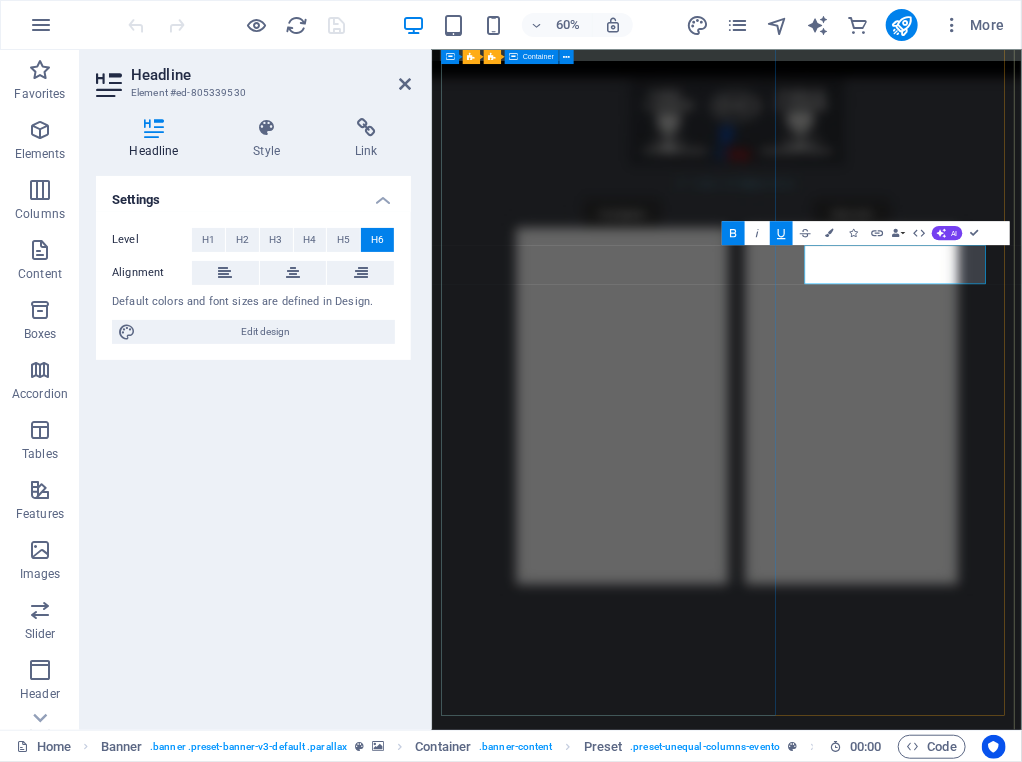 click on "Why Choose PixGrav? Join thousands of creators and laser engravers who trust PixGrav for fast, accurate, and offline image conversion. 🖼️ Convert Any Image Instantly transform photos, sketches, or drawings into high-contrast, ready-to-engrave SVGs. ⚡ AI-Powered Tools Use built-in AI to enhance details, remove backgrounds, and apply artistic effects automatically. 🔐 Your Images Stay with You Everything runs locally on your PC — no uploads, no servers, no cloud. Your images never leave your computer 🔩 Built for Laser Engraving Perfect output for LightBurn, EzCad2, and any laser software. Tested on wood, metal, acrylic, and more. Explore real results created with PixGrav at  PixGrav.com  — all images generated and engraved with the power of PixGrav. pixgrav.com" at bounding box center [923, 1658] 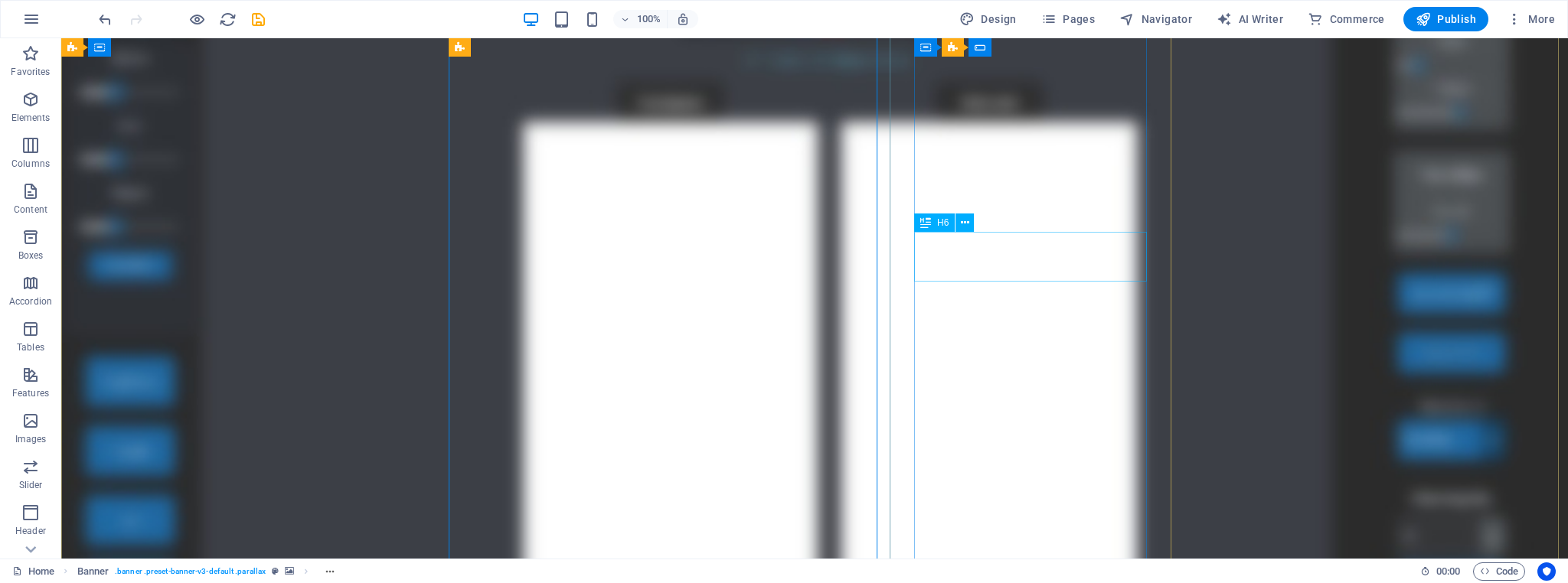 click on "Download pre-release 3.5 read" at bounding box center (815, 2904) 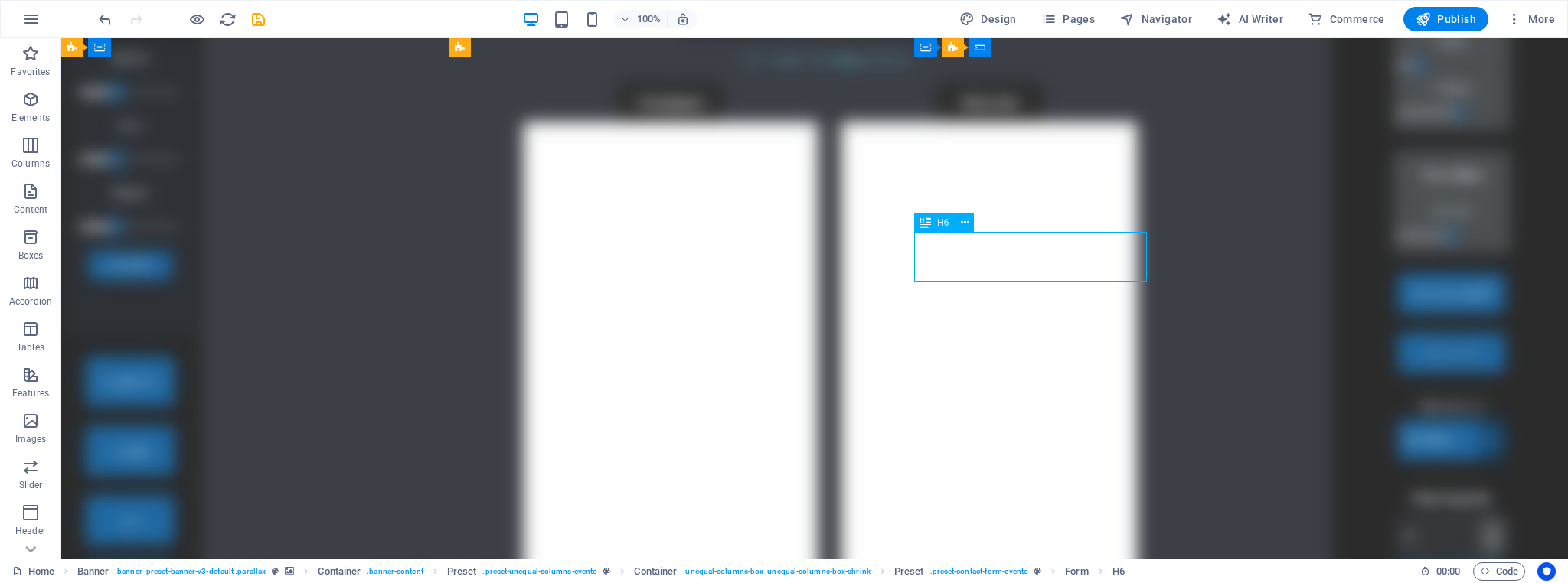 click on "Download pre-release 3.5 read" at bounding box center [815, 2904] 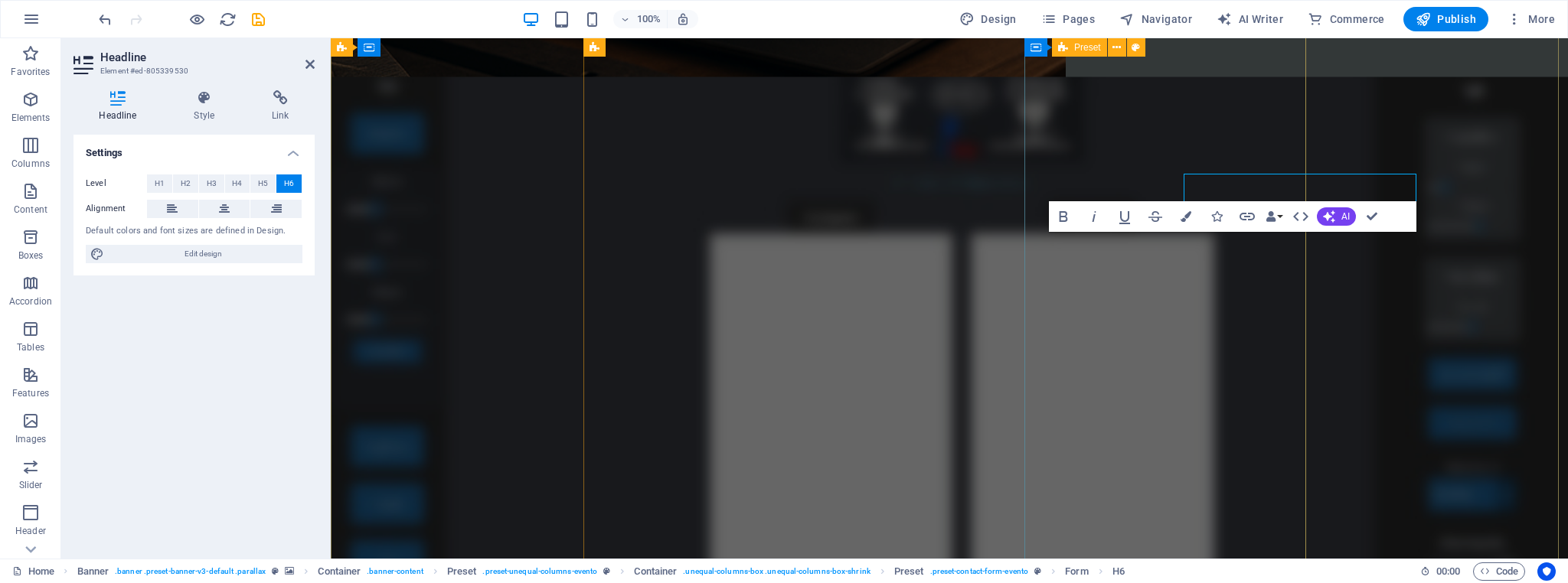 scroll, scrollTop: 965, scrollLeft: 0, axis: vertical 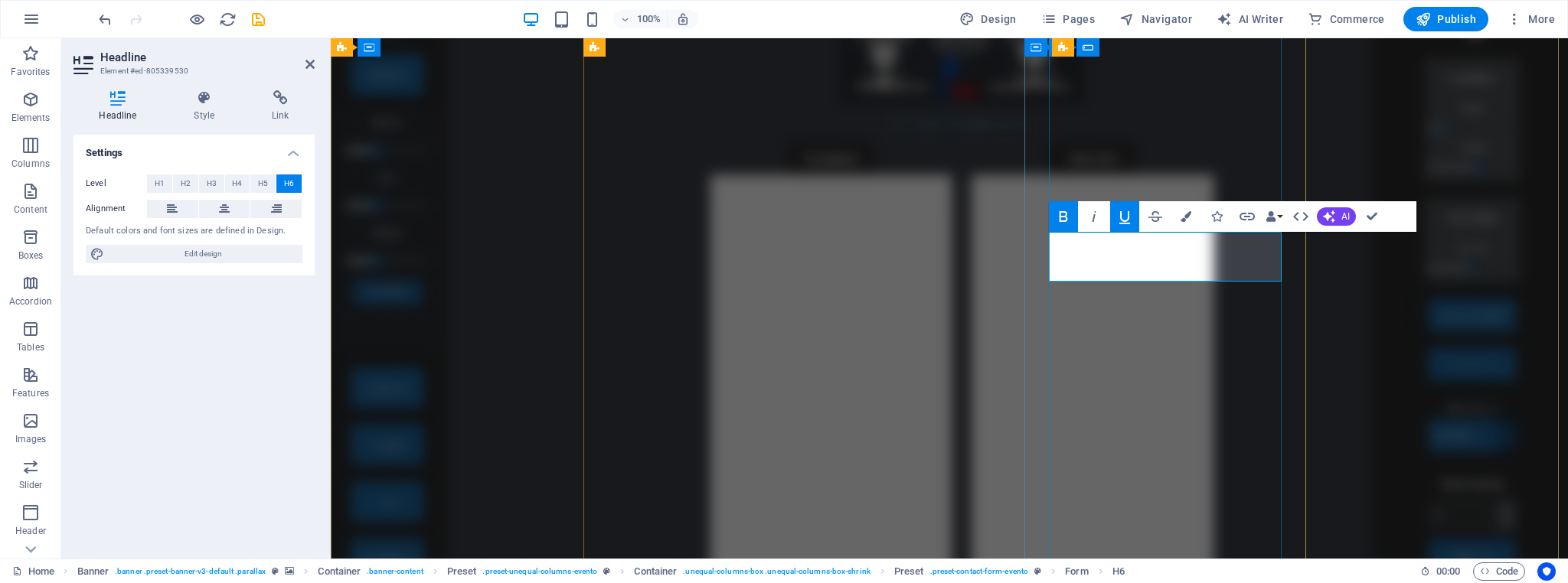 click on "Download pre-release 3.5 read" at bounding box center (949, 2594) 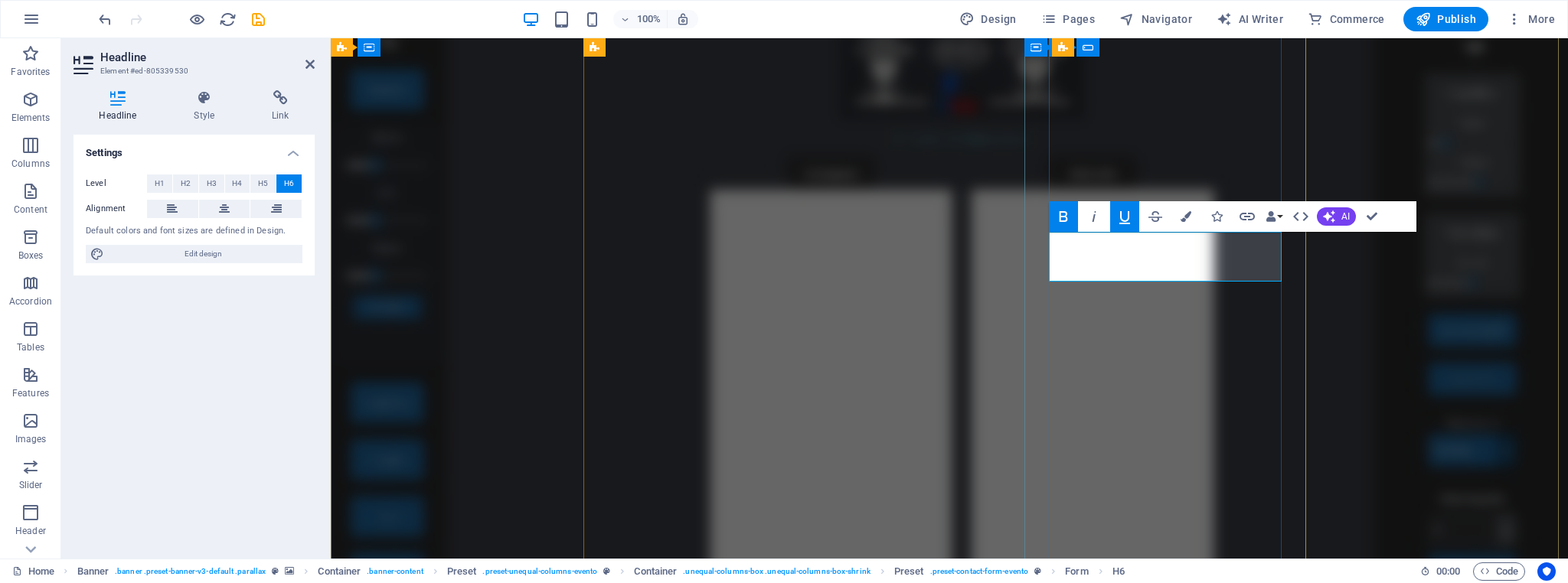 click on "Download pre-release 3.5 read pixgrav)readme.html" at bounding box center (949, 2632) 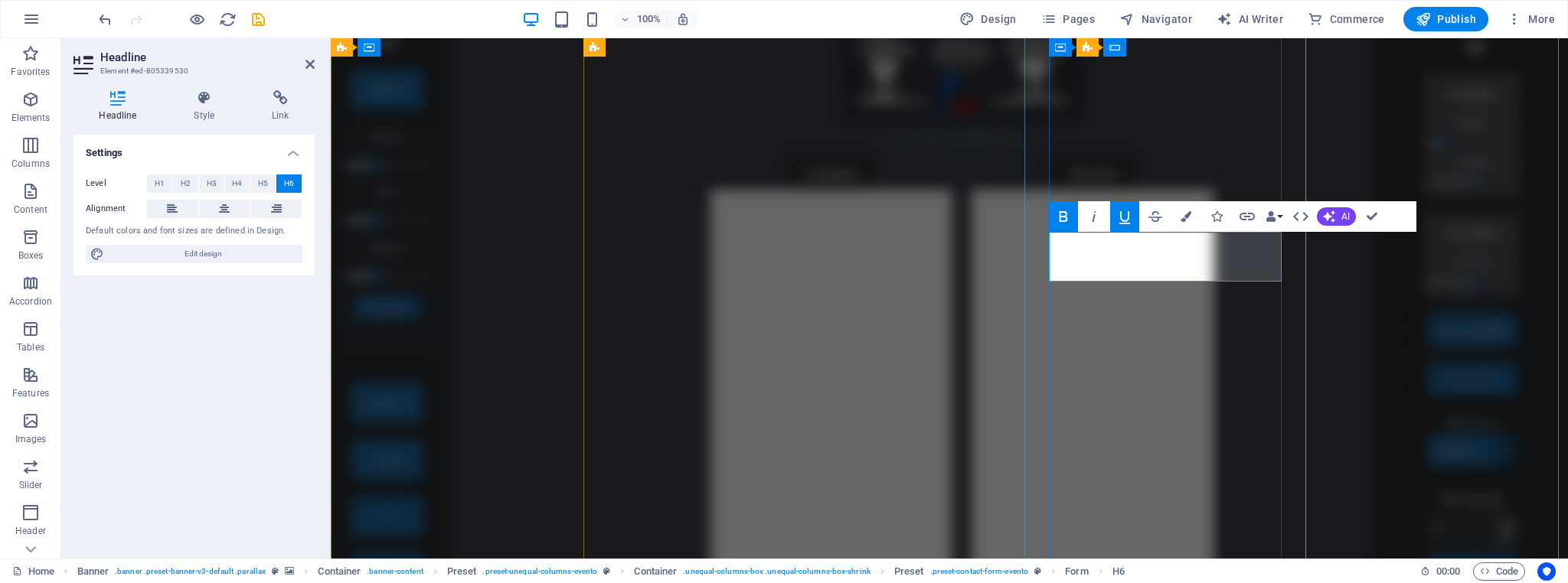 click on "Download pre-release 3.5 read pixgrav readme.html" at bounding box center (949, 2632) 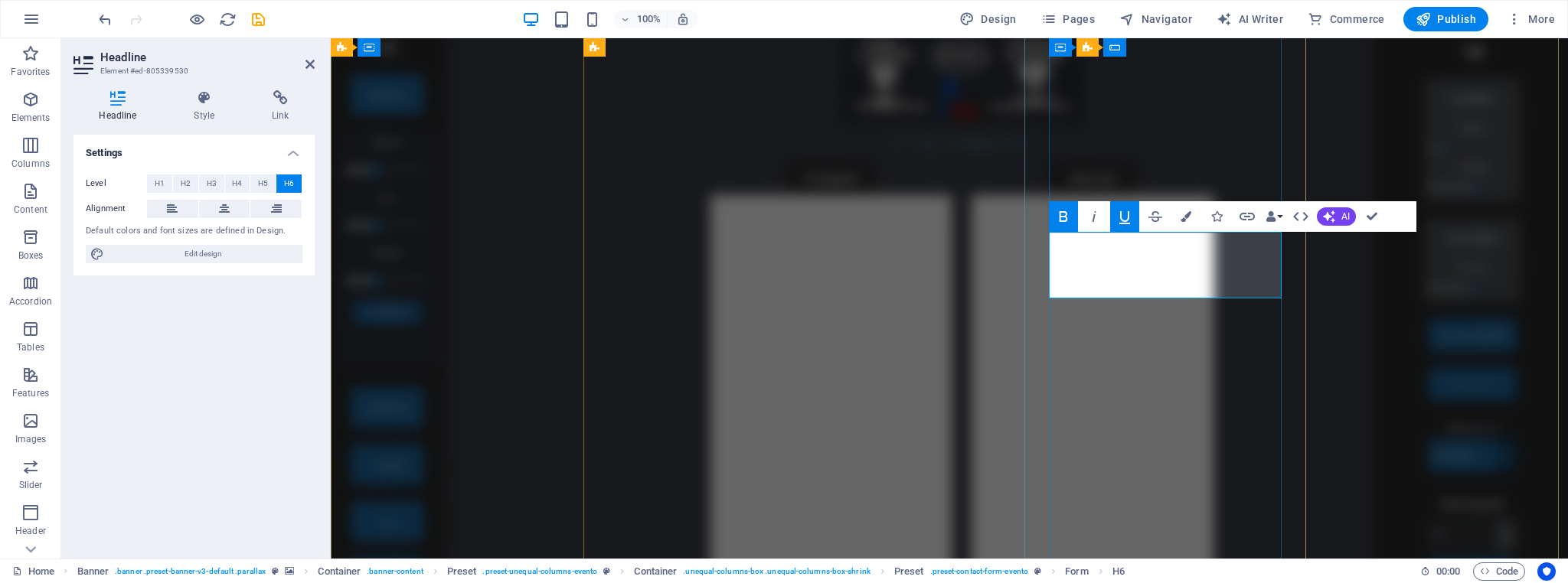 click on "Download pre-release 3.5 read pixgrav readme  ‌before run" at bounding box center [949, 2650] 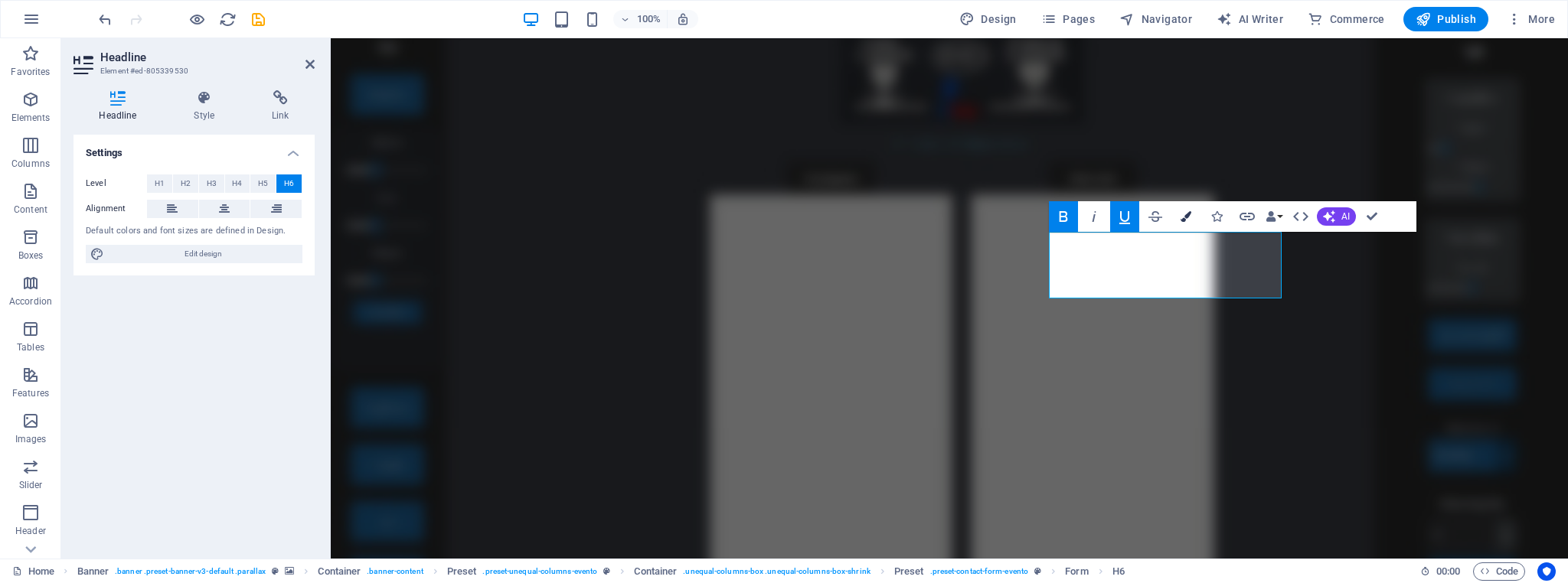 click at bounding box center (1186, 217) 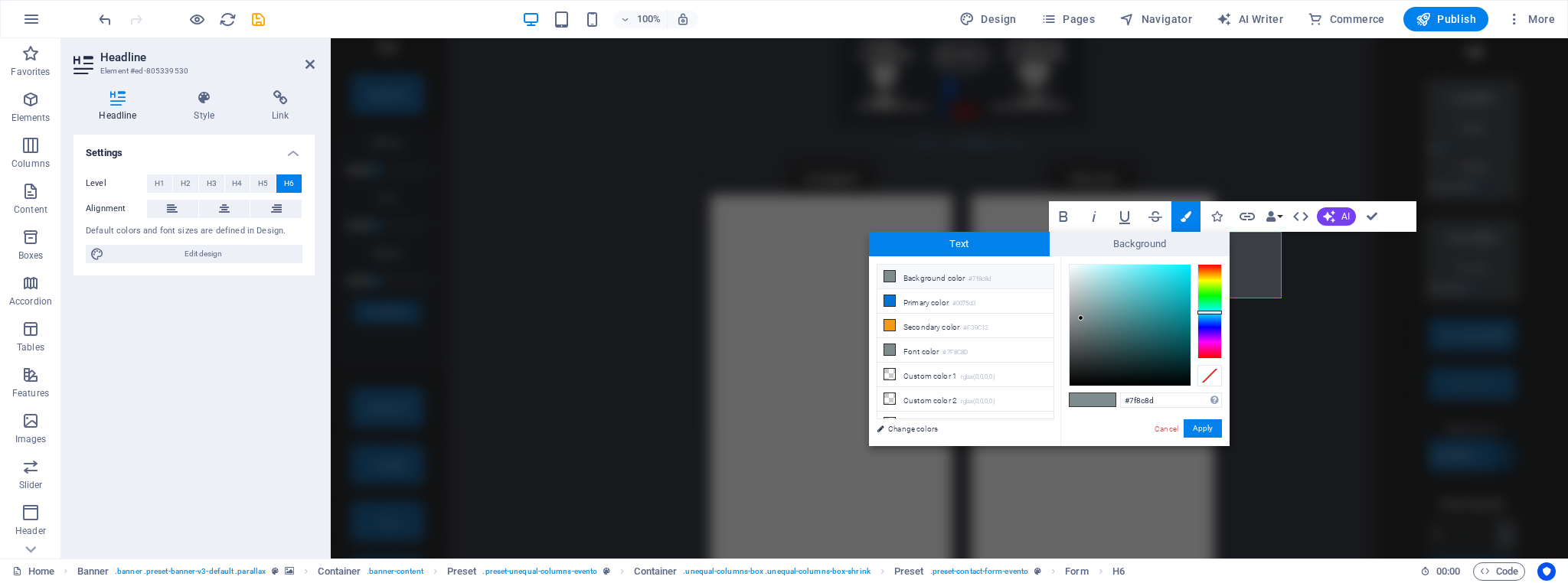 type on "#f6fafb" 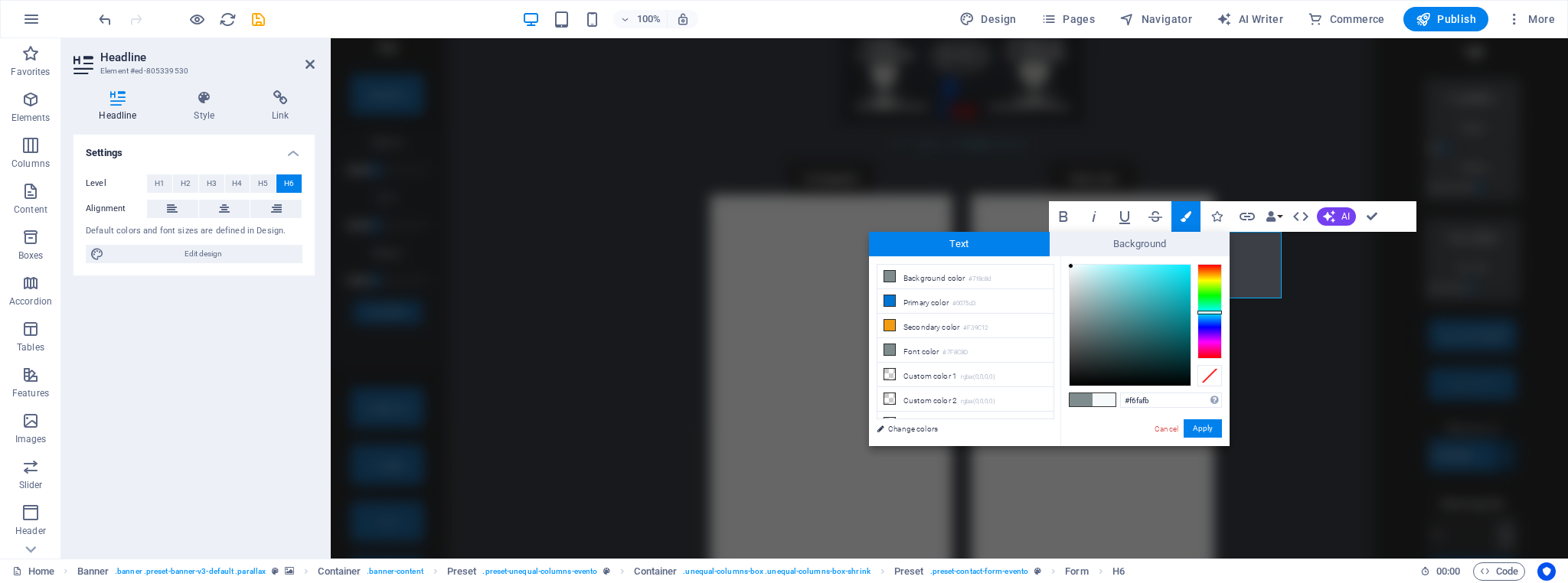 click at bounding box center (1130, 325) 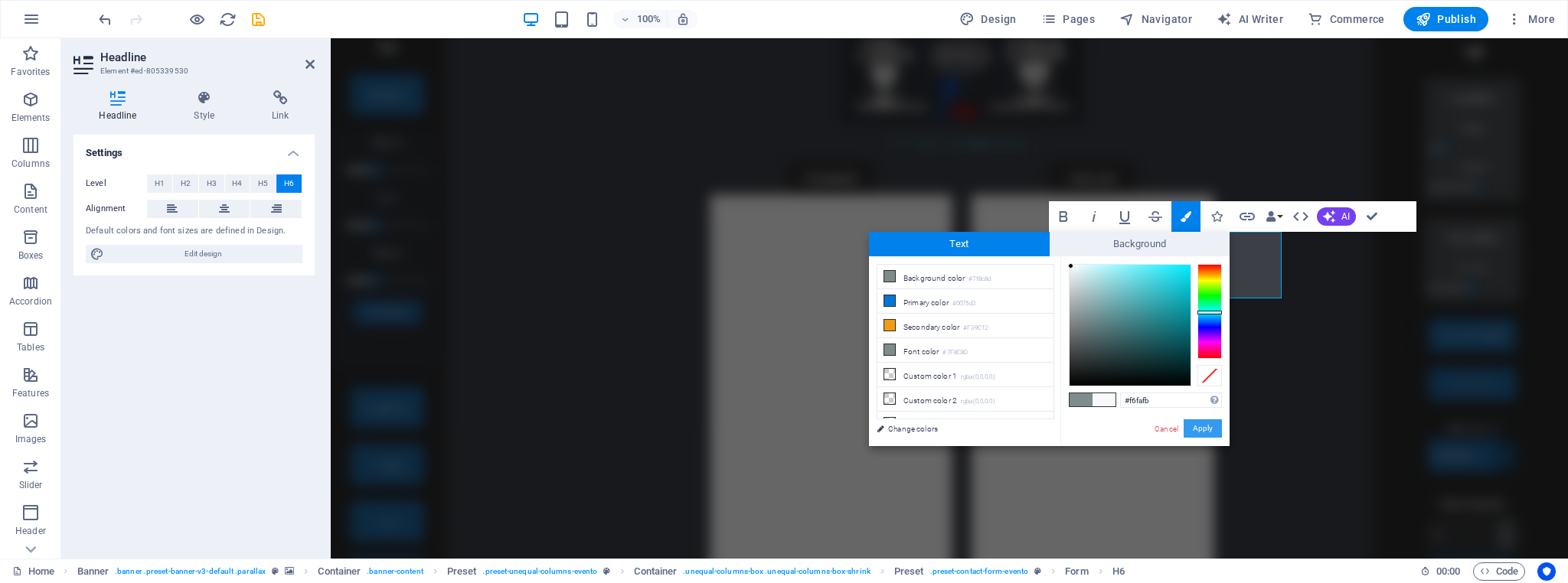 drag, startPoint x: 873, startPoint y: 393, endPoint x: 1204, endPoint y: 432, distance: 333.28966 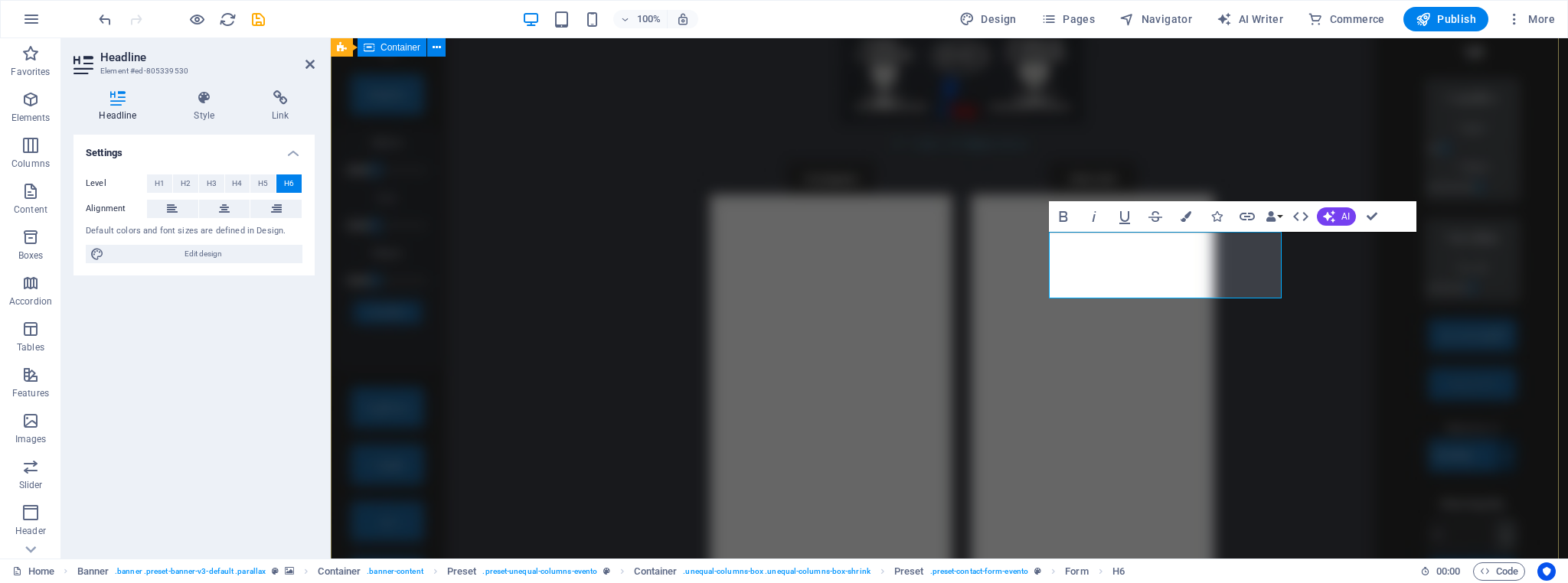 click on "Why Choose PixGrav? Join thousands of creators and laser engravers who trust PixGrav for fast, accurate, and offline image conversion. 🖼️ Convert Any Image Instantly transform photos, sketches, or drawings into high-contrast, ready-to-engrave SVGs. ⚡ AI-Powered Tools Use built-in AI to enhance details, remove backgrounds, and apply artistic effects automatically. 🔐 Your Images Stay with You Everything runs locally on your PC — no uploads, no servers, no cloud. Your images never leave your computer 🔩 Built for Laser Engraving Perfect output for LightBurn, EzCad2, and any laser software. Tested on wood, metal, acrylic, and more. Explore real results created with PixGrav at  PixGrav.com  — all images generated and engraved with the power of PixGrav. pixgrav.com Download pre-release 3.5 read pixgrav readme  ‌before run Generate Download Link installer ✅ Generate Download Link portable ✅ Ready to try PixGrav 3.5? ✅ Download now  🎁  Want FREE access until the end of the year? Join the" at bounding box center [949, 1930] 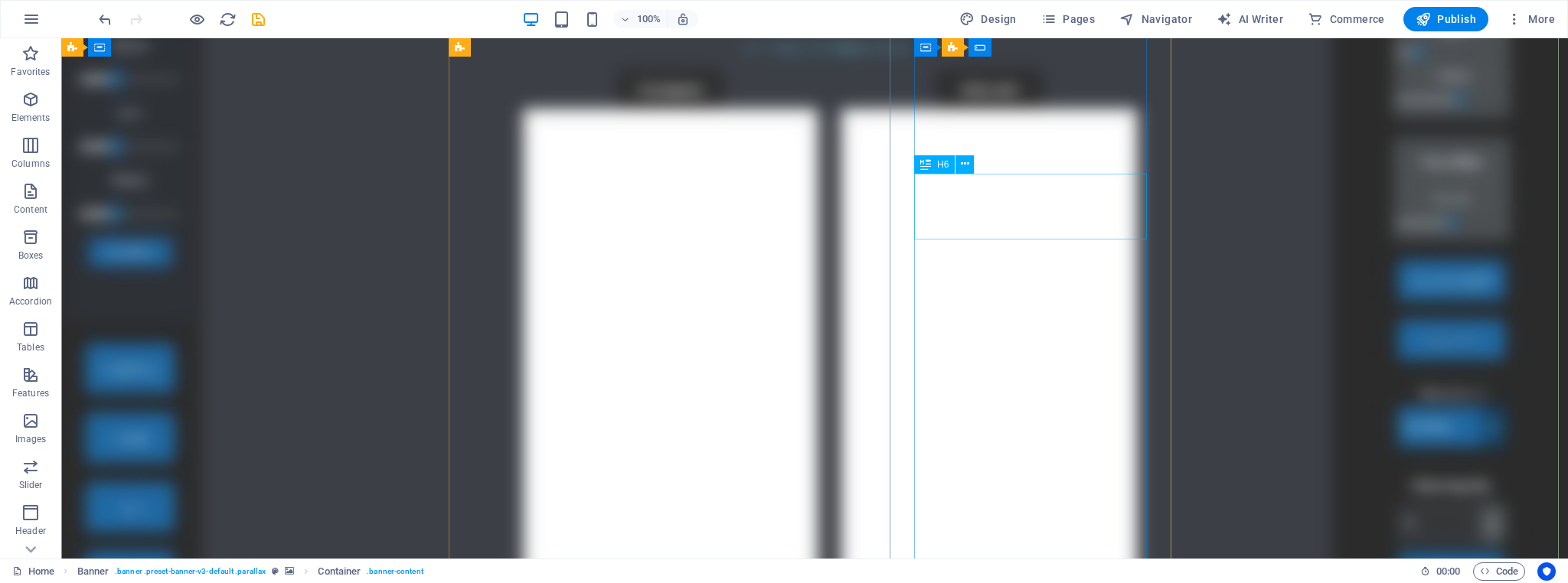 click on "Download pre-release 3.5 read pixgrav readme  before run" at bounding box center [815, 2852] 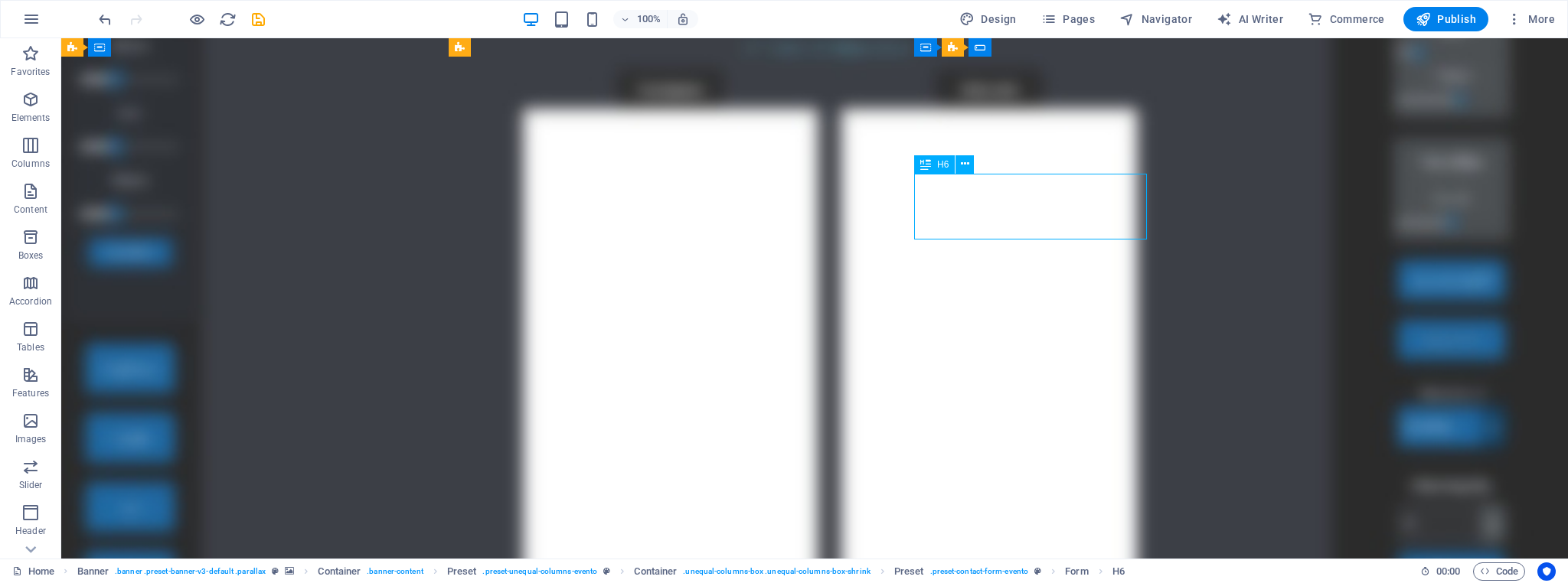 click on "Download pre-release 3.5 read pixgrav readme  before run" at bounding box center (815, 2852) 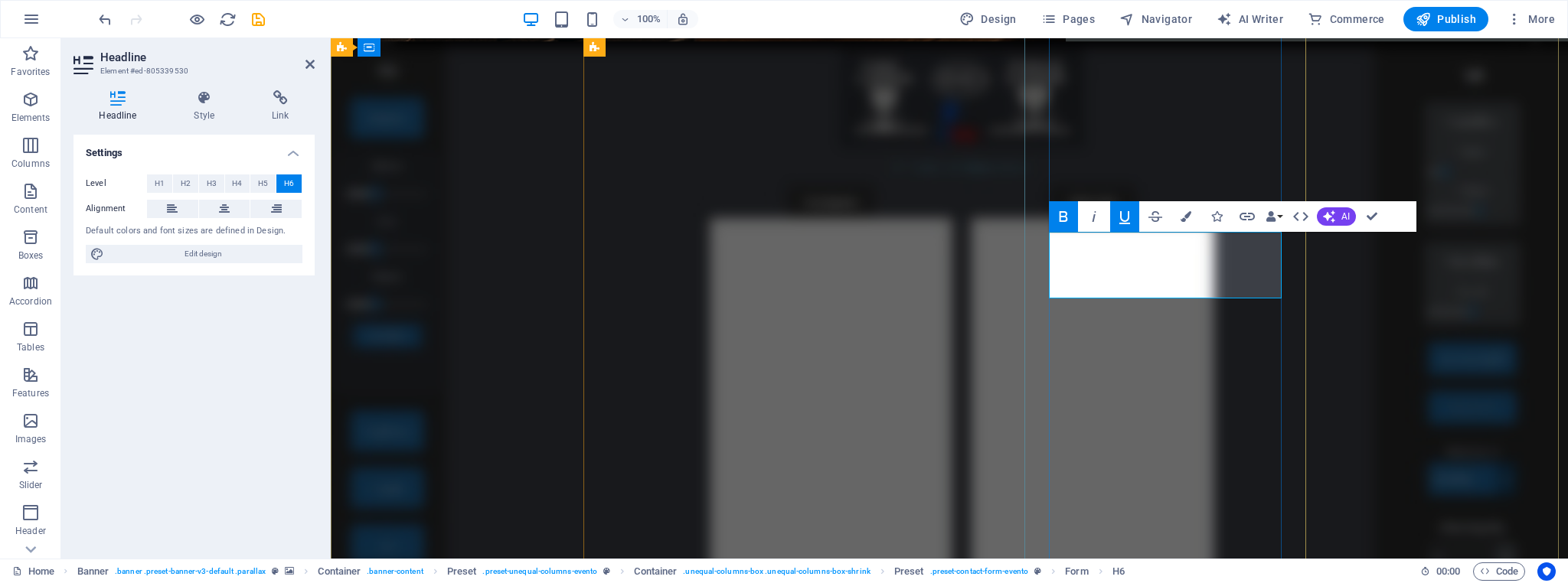 click on "read pixgrav readme  before run" at bounding box center (949, 2658) 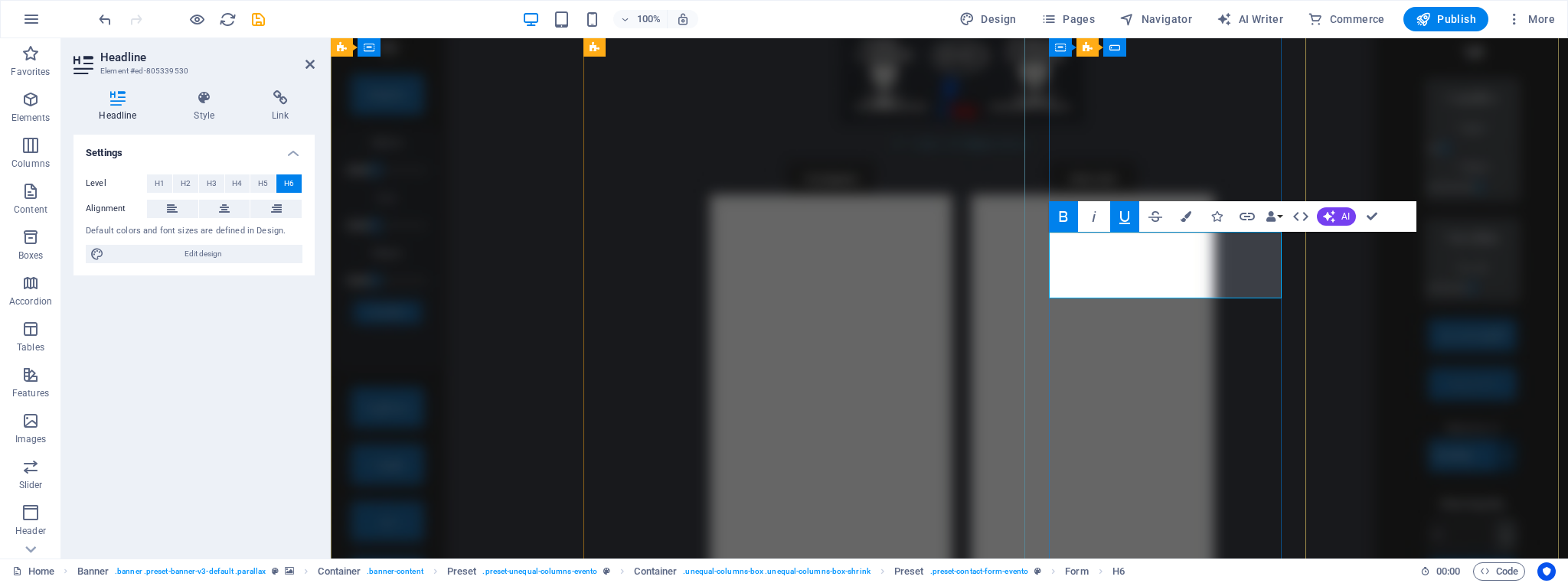 click on "read pixgrav readme  before run pixgrav" at bounding box center (949, 2658) 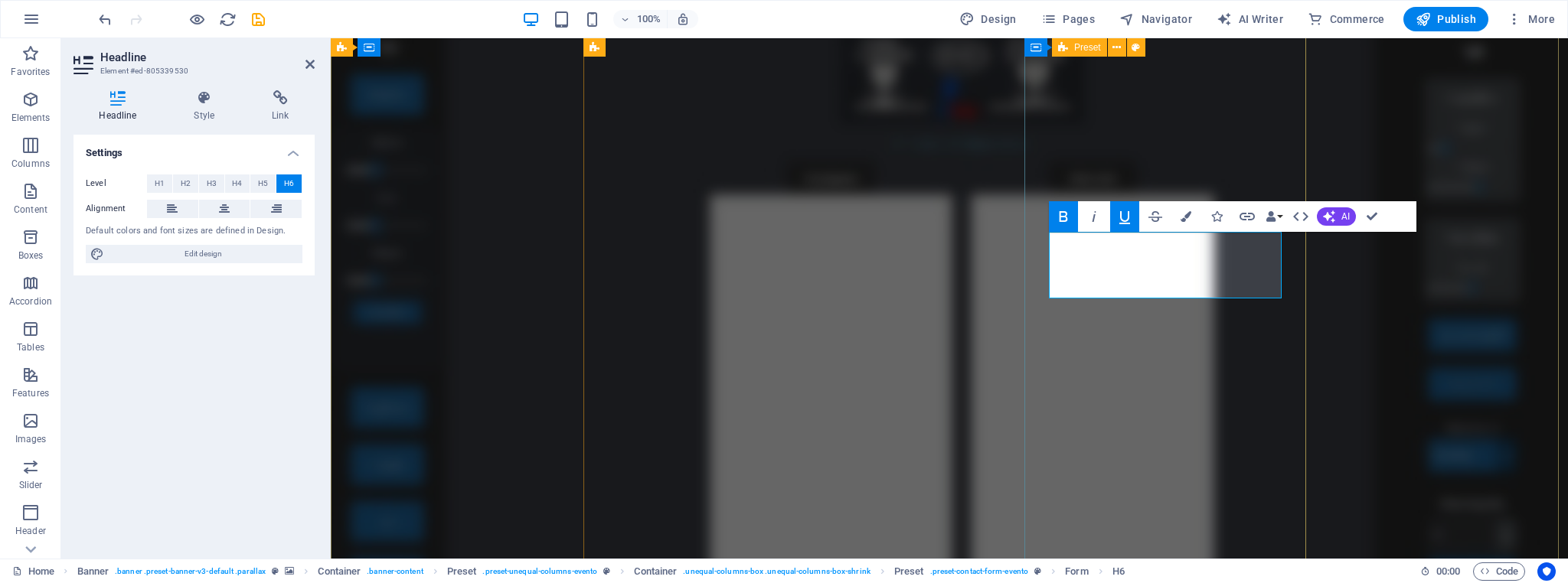 drag, startPoint x: 1118, startPoint y: 275, endPoint x: 1282, endPoint y: 294, distance: 165.09694 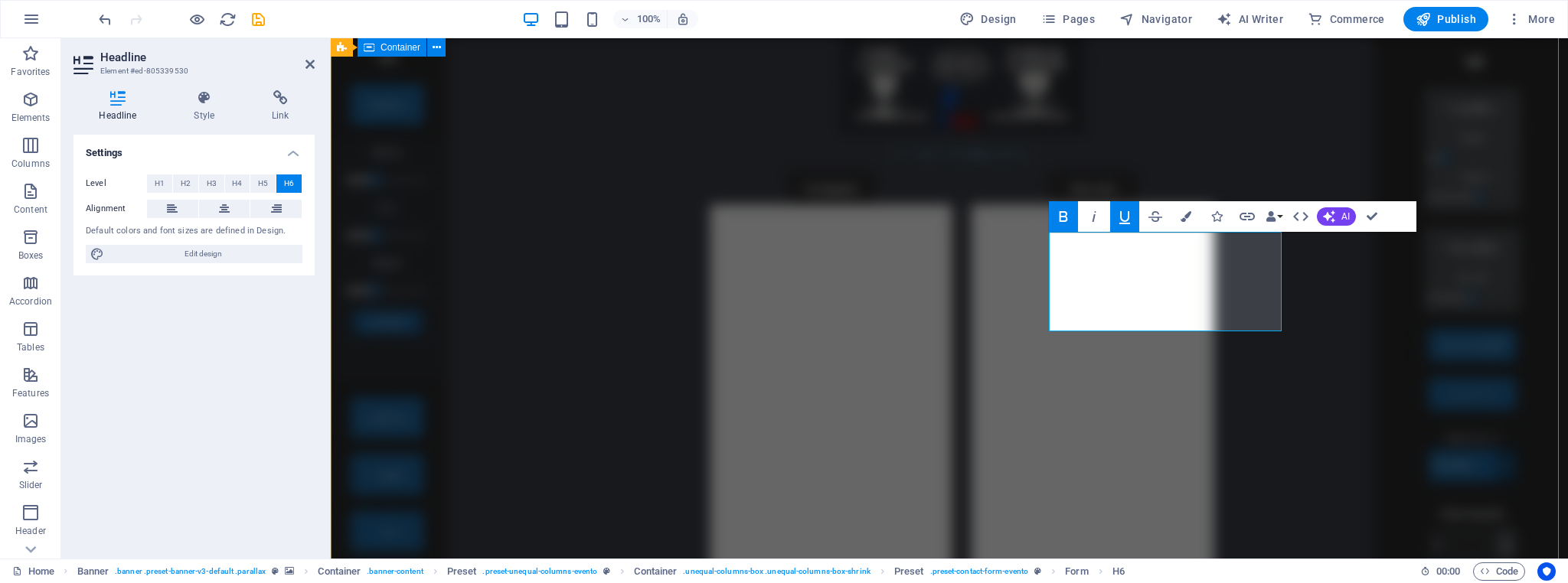 click on "Why Choose PixGrav? Join thousands of creators and laser engravers who trust PixGrav for fast, accurate, and offline image conversion. 🖼️ Convert Any Image Instantly transform photos, sketches, or drawings into high-contrast, ready-to-engrave SVGs. ⚡ AI-Powered Tools Use built-in AI to enhance details, remove backgrounds, and apply artistic effects automatically. 🔐 Your Images Stay with You Everything runs locally on your PC — no uploads, no servers, no cloud. Your images never leave your computer 🔩 Built for Laser Engraving Perfect output for LightBurn, EzCad2, and any laser software. Tested on wood, metal, acrylic, and more. Explore real results created with PixGrav at  PixGrav.com  — all images generated and engraved with the power of PixGrav. pixgrav.com Download pre-release 3.5 Before running PixGrav, make sure to read the “README” file in the folder. Generate Download Link installer ✅ Generate Download Link portable ✅ Ready to try PixGrav 3.5? ✅ Download now  🎁  Join the" at bounding box center (949, 1950) 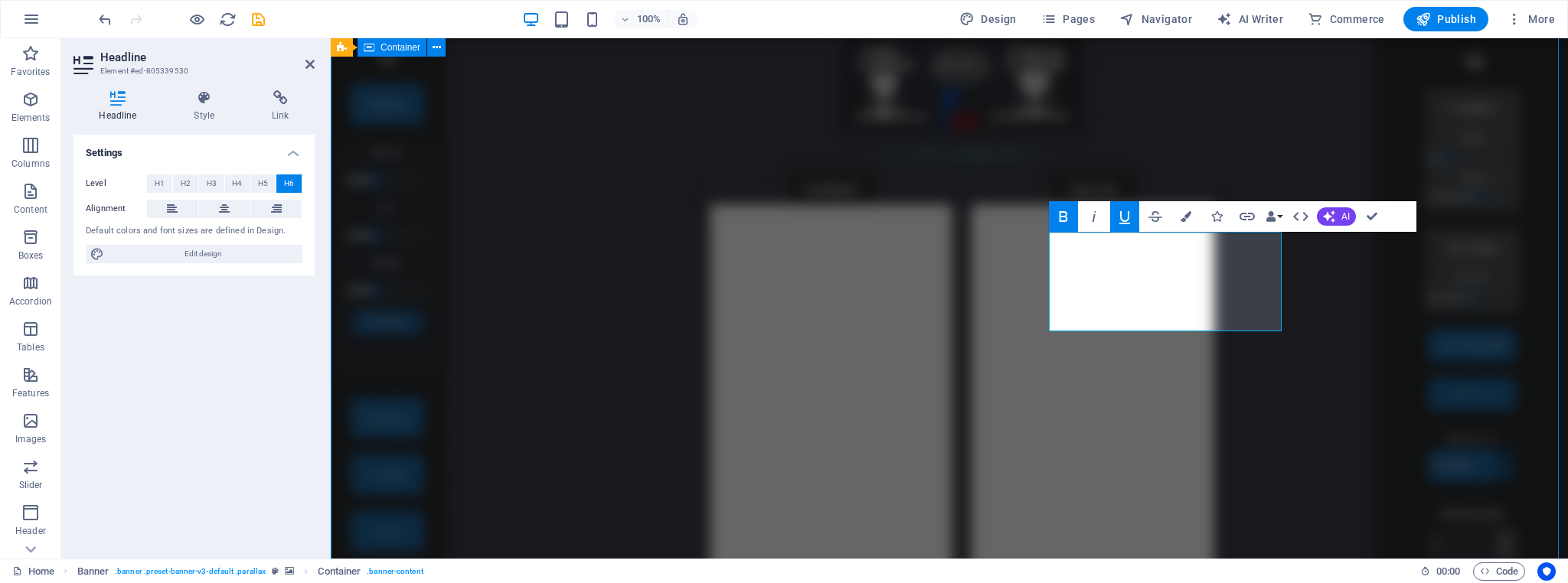 scroll, scrollTop: 906, scrollLeft: 0, axis: vertical 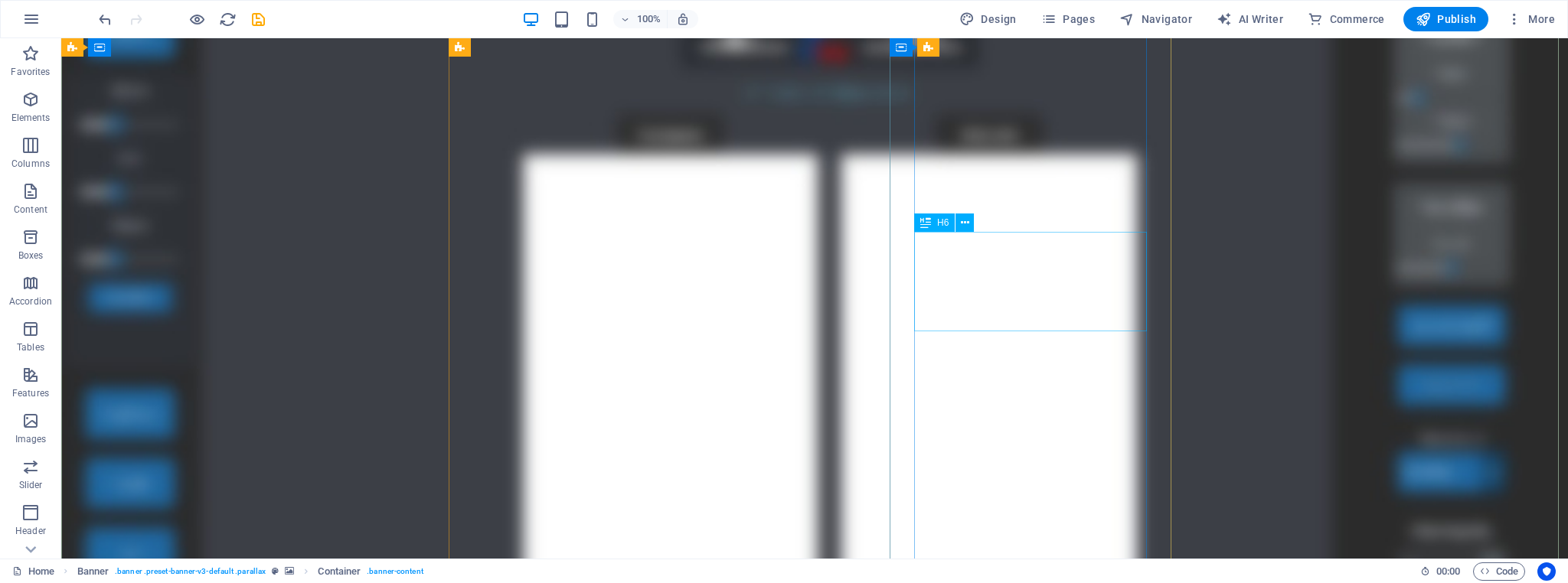 click on "Download pre-release 3.5 Before running PixGrav, make sure to read the “README” file in the folder." at bounding box center [815, 2931] 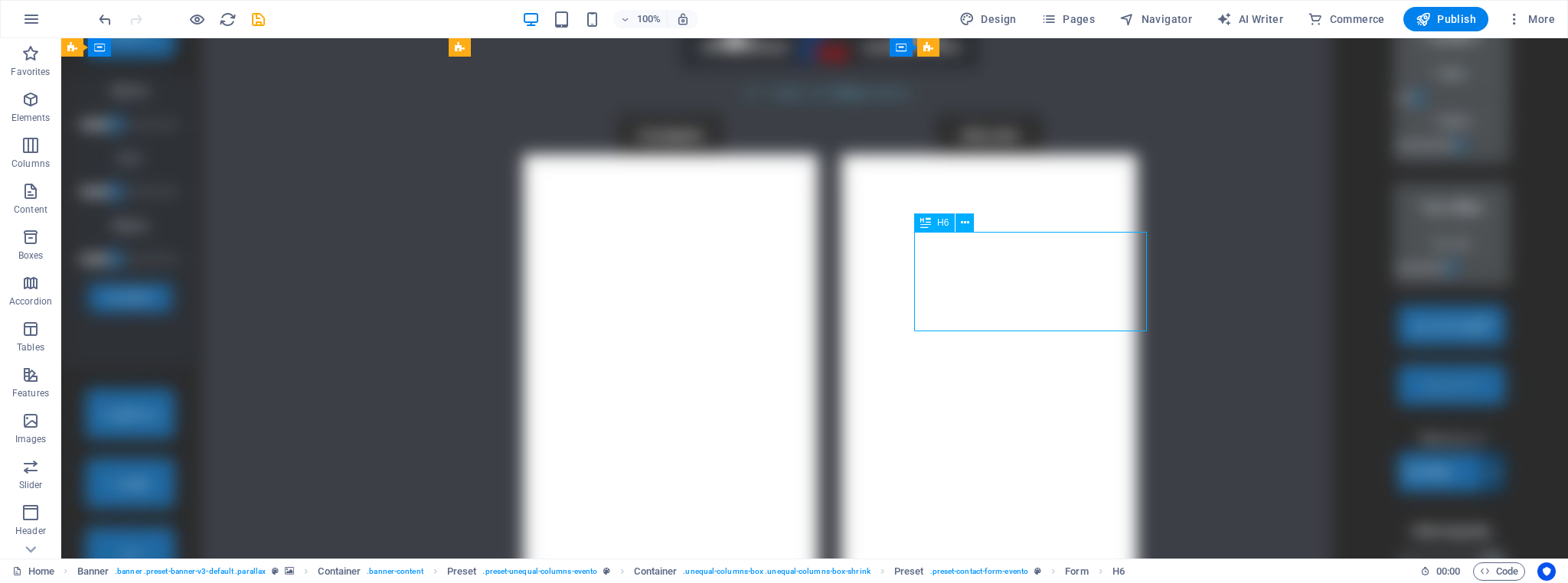 click on "Download pre-release 3.5 Before running PixGrav, make sure to read the “README” file in the folder." at bounding box center (815, 2931) 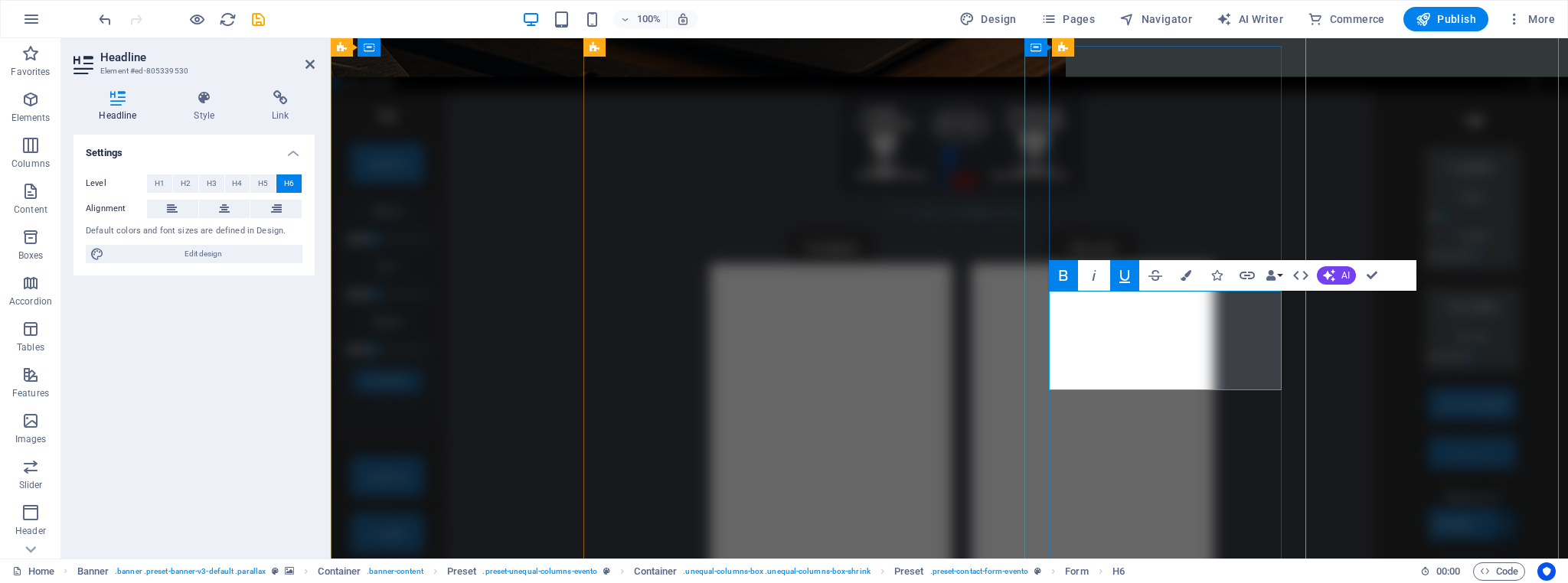 click on "Before running PixGrav, make sure to read the “README” file in the folder." at bounding box center (949, 2745) 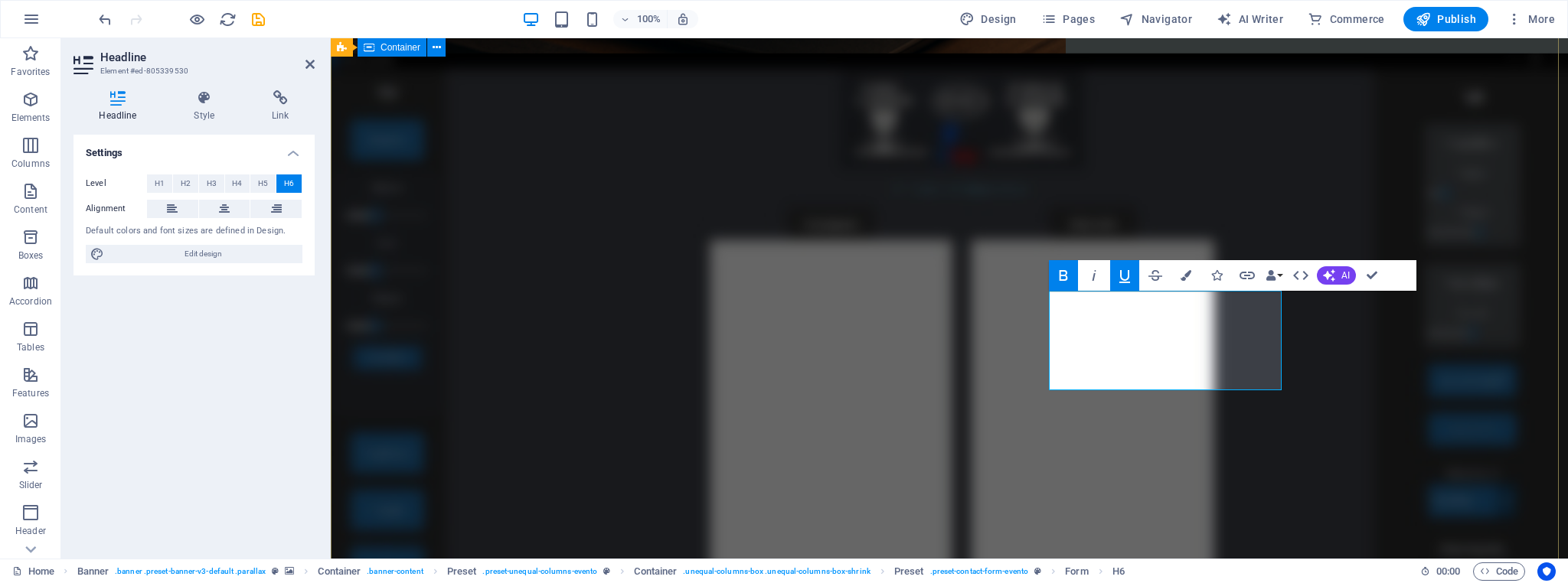 click on "Why Choose PixGrav? Join thousands of creators and laser engravers who trust PixGrav for fast, accurate, and offline image conversion. 🖼️ Convert Any Image Instantly transform photos, sketches, or drawings into high-contrast, ready-to-engrave SVGs. ⚡ AI-Powered Tools Use built-in AI to enhance details, remove backgrounds, and apply artistic effects automatically. 🔐 Your Images Stay with You Everything runs locally on your PC — no uploads, no servers, no cloud. Your images never leave your computer 🔩 Built for Laser Engraving Perfect output for LightBurn, EzCad2, and any laser software. Tested on wood, metal, acrylic, and more. Explore real results created with PixGrav at  PixGrav.com  — all images generated and engraved with the power of PixGrav. pixgrav.com Download pre-release 3.5 Before running PixGrav, make sure to read the “pixgrav_README” file in the folder. Generate Download Link installer ✅ Generate Download Link portable ✅ Ready to try PixGrav 3.5? ✅ Download now  🎁  ." at bounding box center (949, 2009) 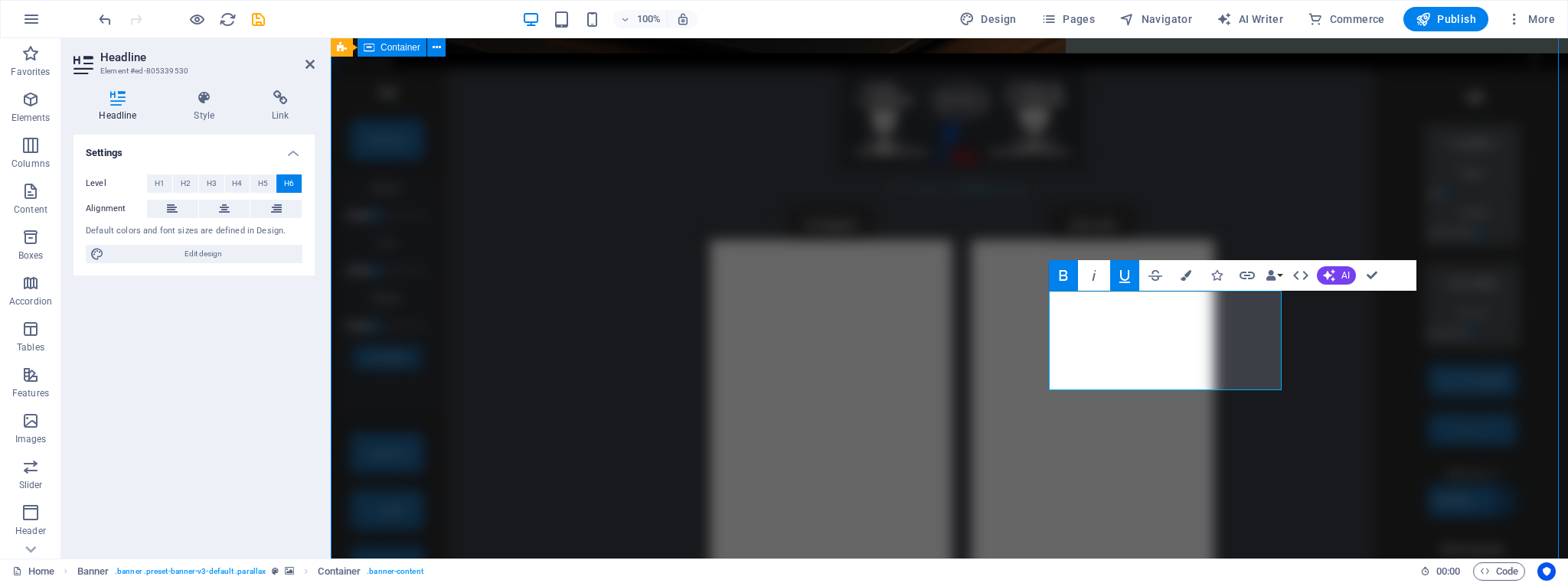 scroll, scrollTop: 848, scrollLeft: 0, axis: vertical 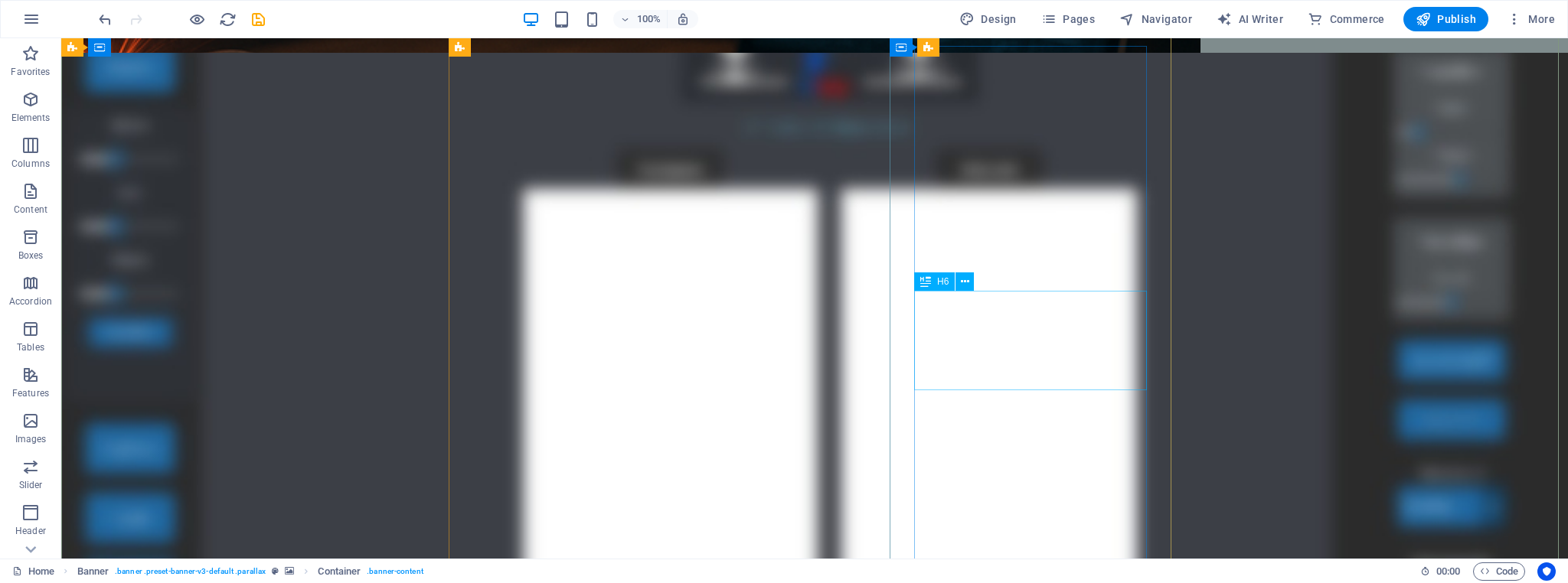 click on "Download pre-release 3.5 Before running PixGrav, make sure to read the “pixgrav_README” file in the folder." at bounding box center [815, 2989] 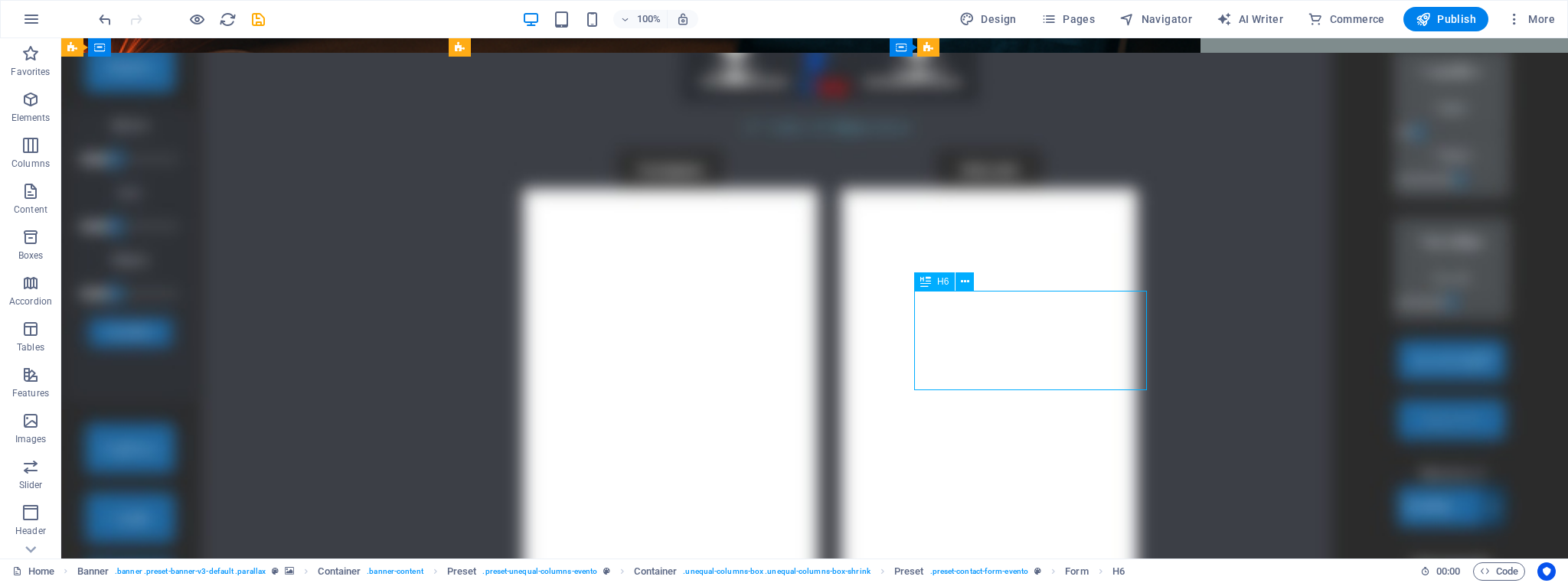 click on "Download pre-release 3.5 Before running PixGrav, make sure to read the “pixgrav_README” file in the folder." at bounding box center [815, 2989] 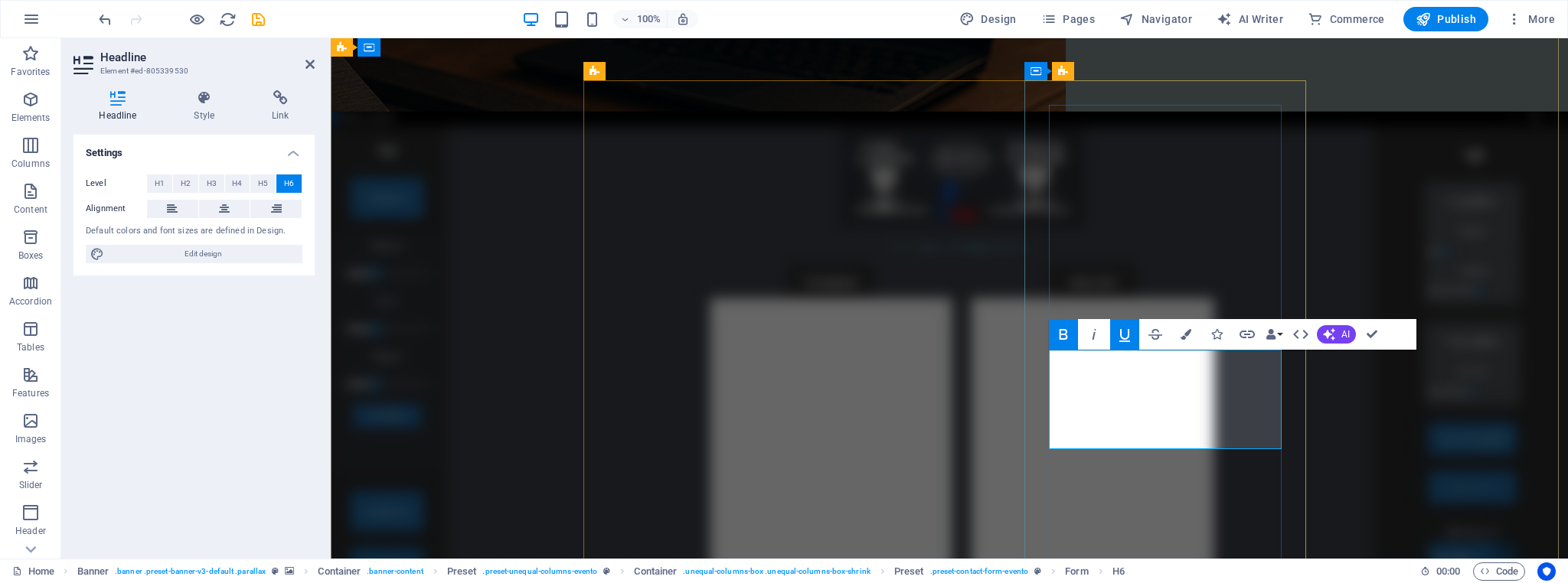 click on "Before running PixGrav, make sure to read the “pixgrav_README” file in the folder." at bounding box center [949, 2803] 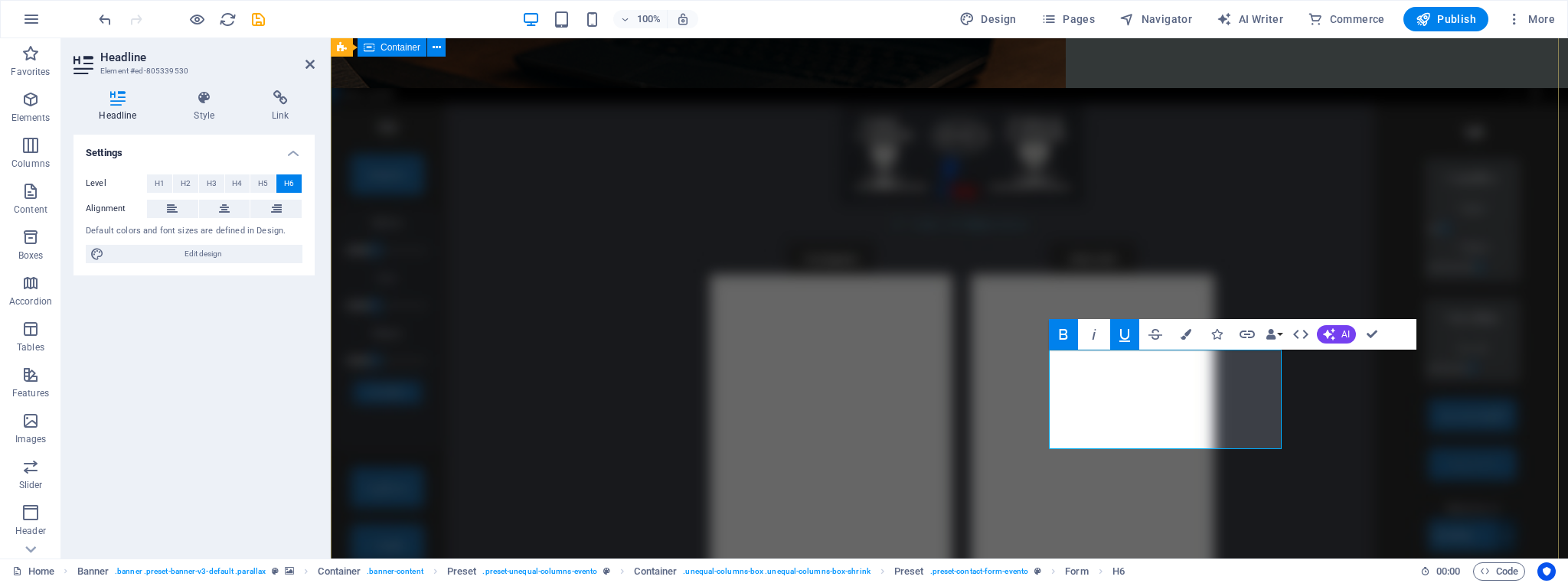 click on "Why Choose PixGrav? Join thousands of creators and laser engravers who trust PixGrav for fast, accurate, and offline image conversion. 🖼️ Convert Any Image Instantly transform photos, sketches, or drawings into high-contrast, ready-to-engrave SVGs. ⚡ AI-Powered Tools Use built-in AI to enhance details, remove backgrounds, and apply artistic effects automatically. 🔐 Your Images Stay with You Everything runs locally on your PC — no uploads, no servers, no cloud. Your images never leave your computer 🔩 Built for Laser Engraving Perfect output for LightBurn, EzCad2, and any laser software. Tested on wood, metal, acrylic, and more. Explore real results created with PixGrav at  PixGrav.com  — all images generated and engraved with the power of PixGrav. pixgrav.com Download pre-release 3.5 Before running PixGrav, make sure to read the “pixgrav_README.html” file in the folder. Generate Download Link installer ✅ Generate Download Link portable ✅ Ready to try PixGrav 3.5? ✅ Download now  ." at bounding box center [949, 2067] 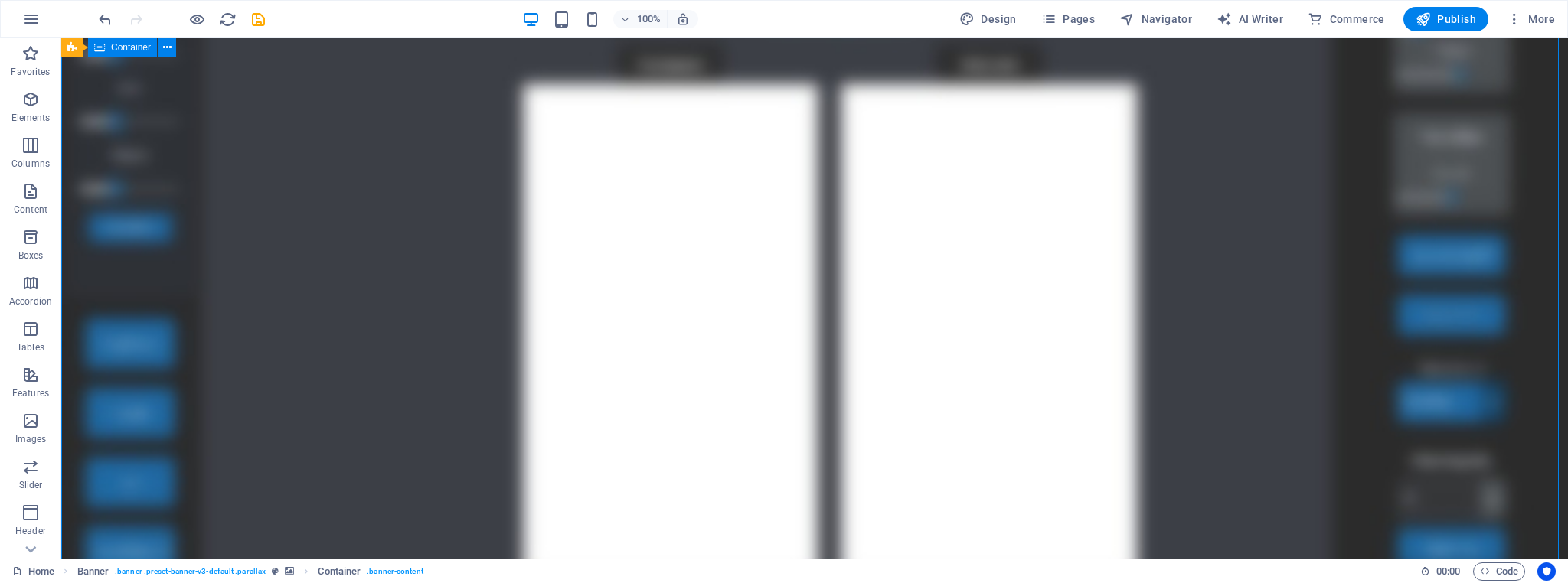 scroll, scrollTop: 972, scrollLeft: 0, axis: vertical 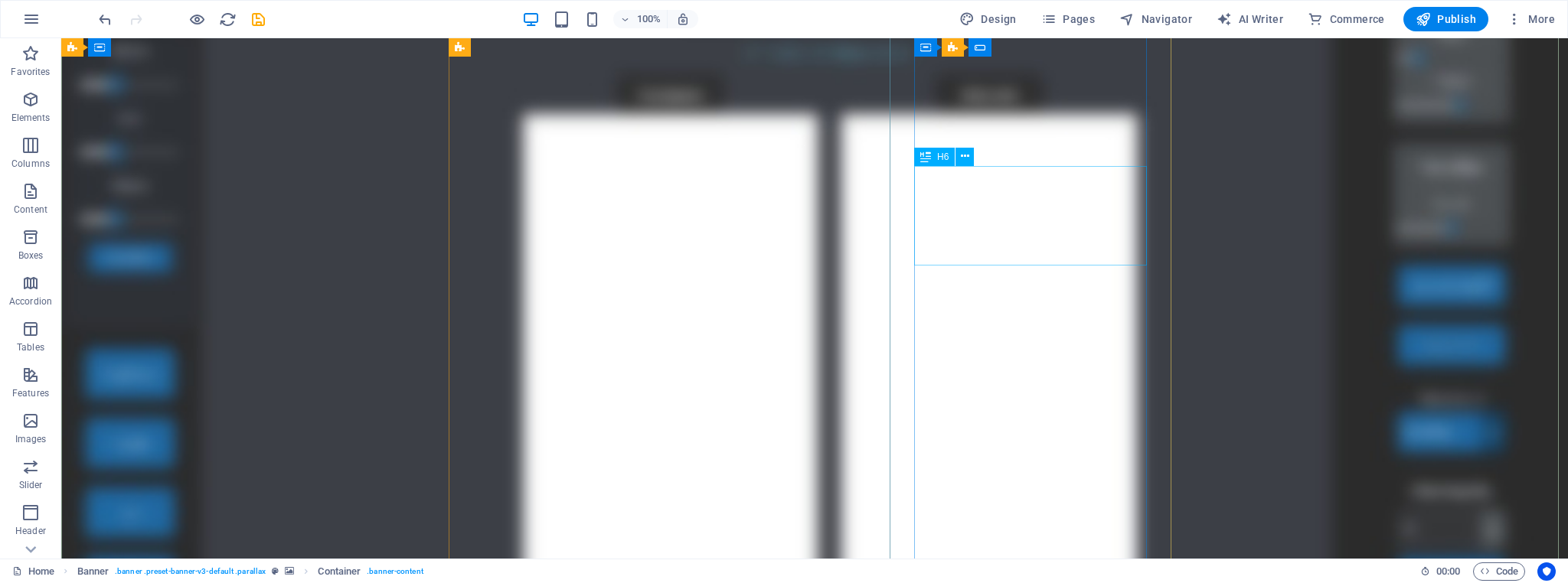 click on "Download pre-release 3.5 Before running PixGrav, make sure to read the “pixgrav_README.html” file in the folder." at bounding box center (815, 2865) 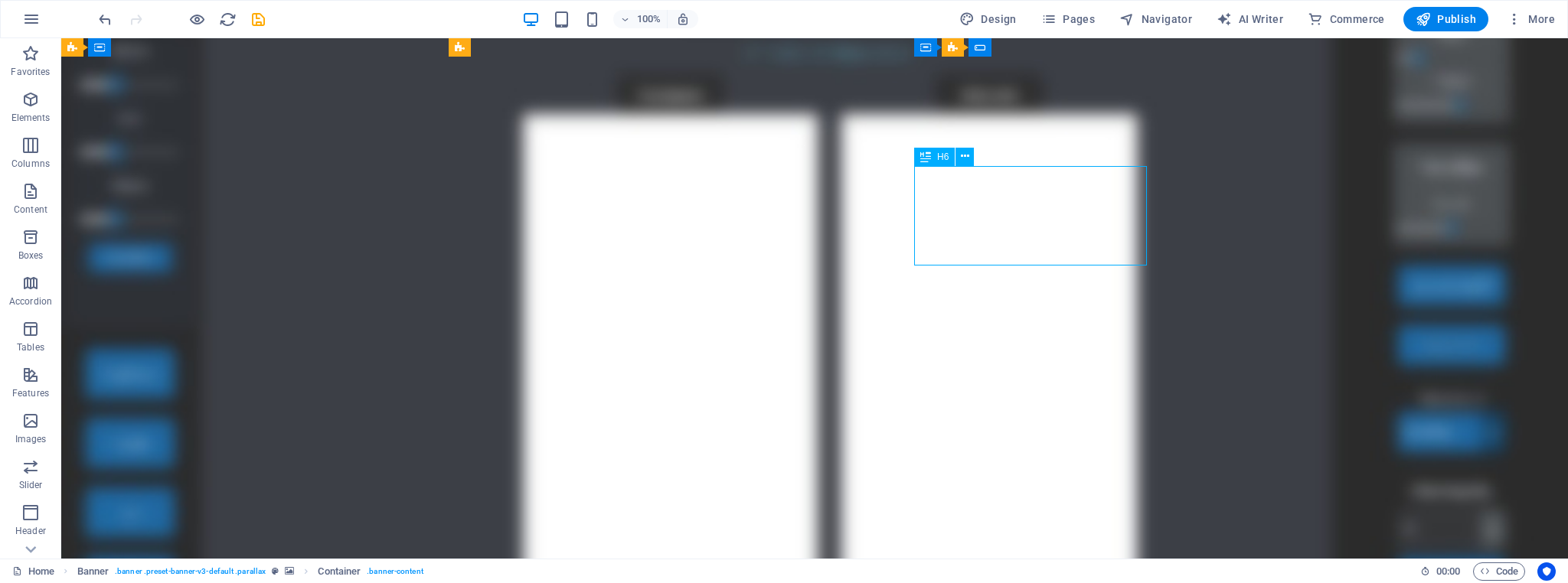 click on "Download pre-release 3.5 Before running PixGrav, make sure to read the “pixgrav_README.html” file in the folder." at bounding box center [815, 2865] 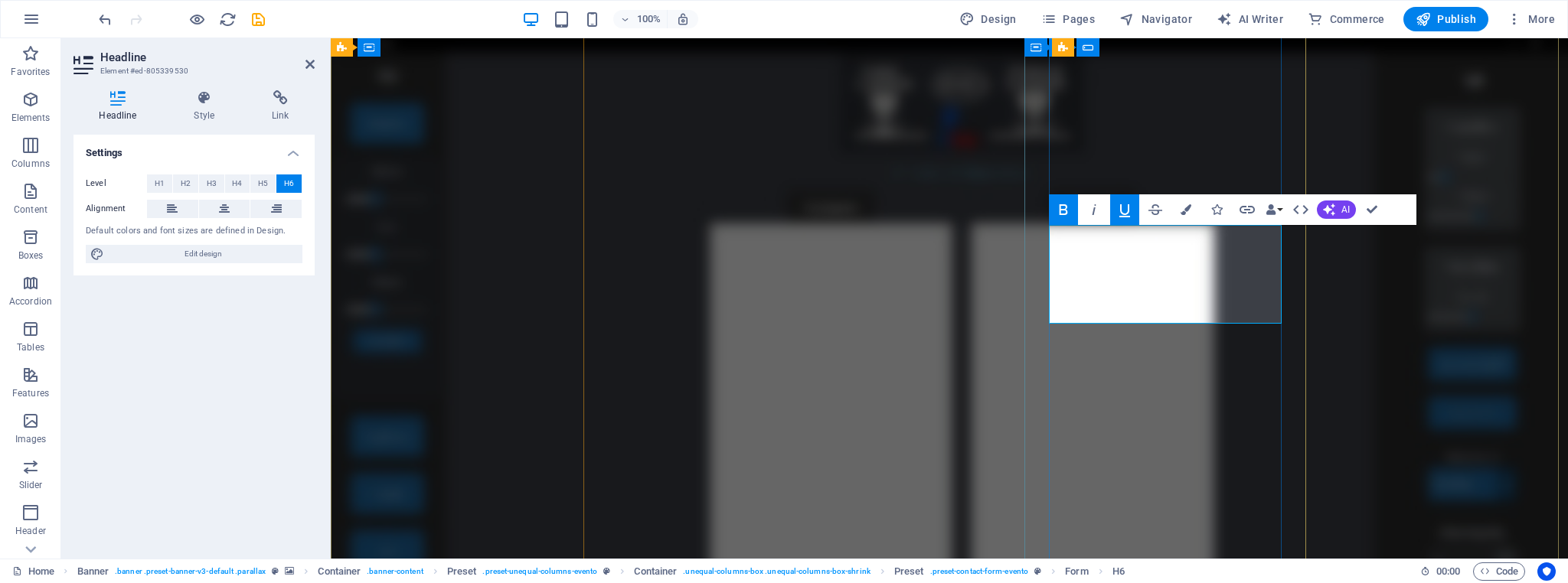 click on "Before running PixGrav, make sure to read the “pixgrav_README.html” file in the folder." at bounding box center (949, 2679) 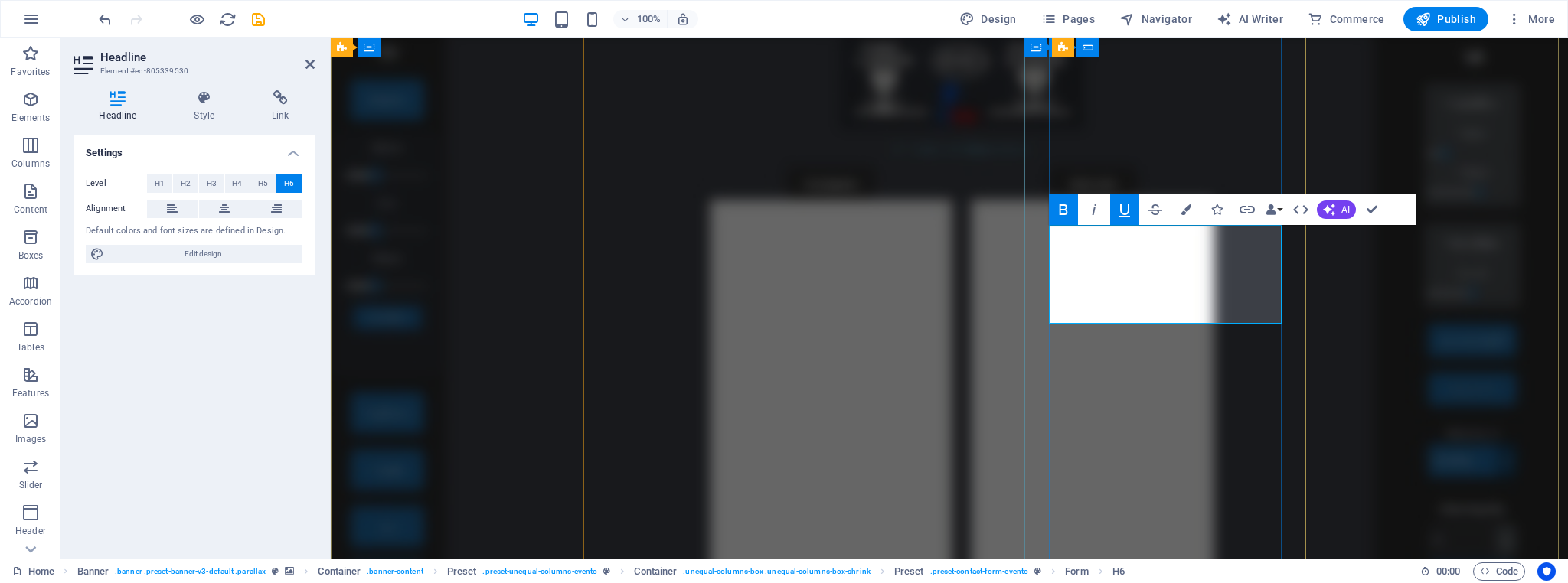 click on "important!! Before running PixGrav, make sure to read the “pixgrav_README.html” file in the folder." at bounding box center [949, 2670] 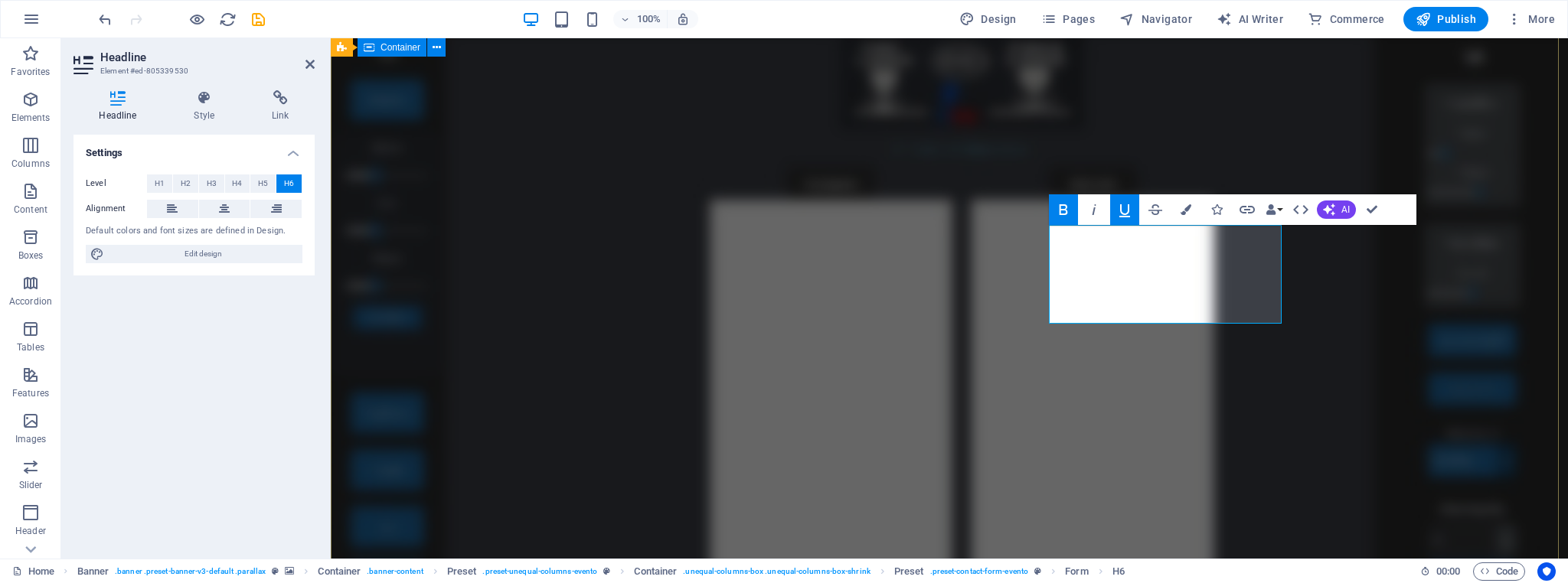 click on "Why Choose PixGrav? Join thousands of creators and laser engravers who trust PixGrav for fast, accurate, and offline image conversion. 🖼️ Convert Any Image Instantly transform photos, sketches, or drawings into high-contrast, ready-to-engrave SVGs. ⚡ AI-Powered Tools Use built-in AI to enhance details, remove backgrounds, and apply artistic effects automatically. 🔐 Your Images Stay with You Everything runs locally on your PC — no uploads, no servers, no cloud. Your images never leave your computer 🔩 Built for Laser Engraving Perfect output for LightBurn, EzCad2, and any laser software. Tested on wood, metal, acrylic, and more. Explore real results created with PixGrav at  PixGrav.com  — all images generated and engraved with the power of PixGrav. pixgrav.com Download pre-release 3.5 important!! Before running PixGrav, make sure to read the “pixgrav_README.html” file in the folder. Generate Download Link installer ✅ Generate Download Link portable ✅ Ready to try PixGrav 3.5? 🎁  ." at bounding box center (949, 1943) 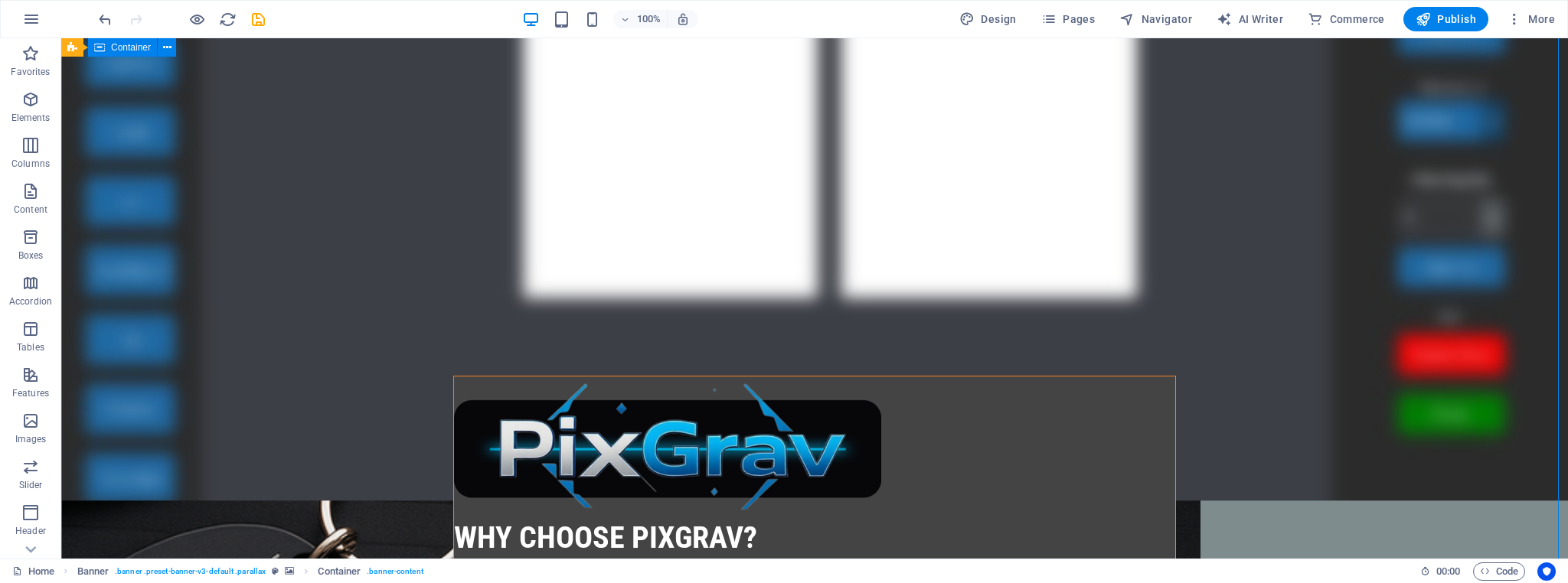 scroll, scrollTop: 1403, scrollLeft: 0, axis: vertical 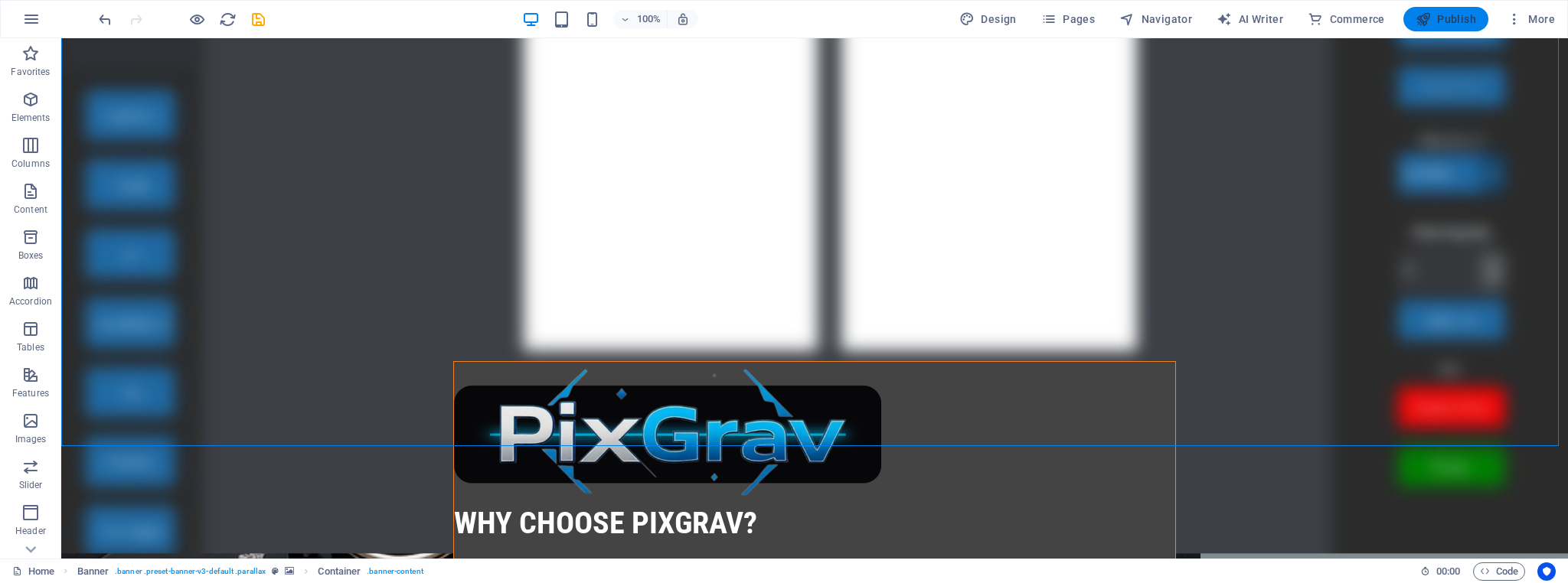 click on "Publish" at bounding box center [1446, 19] 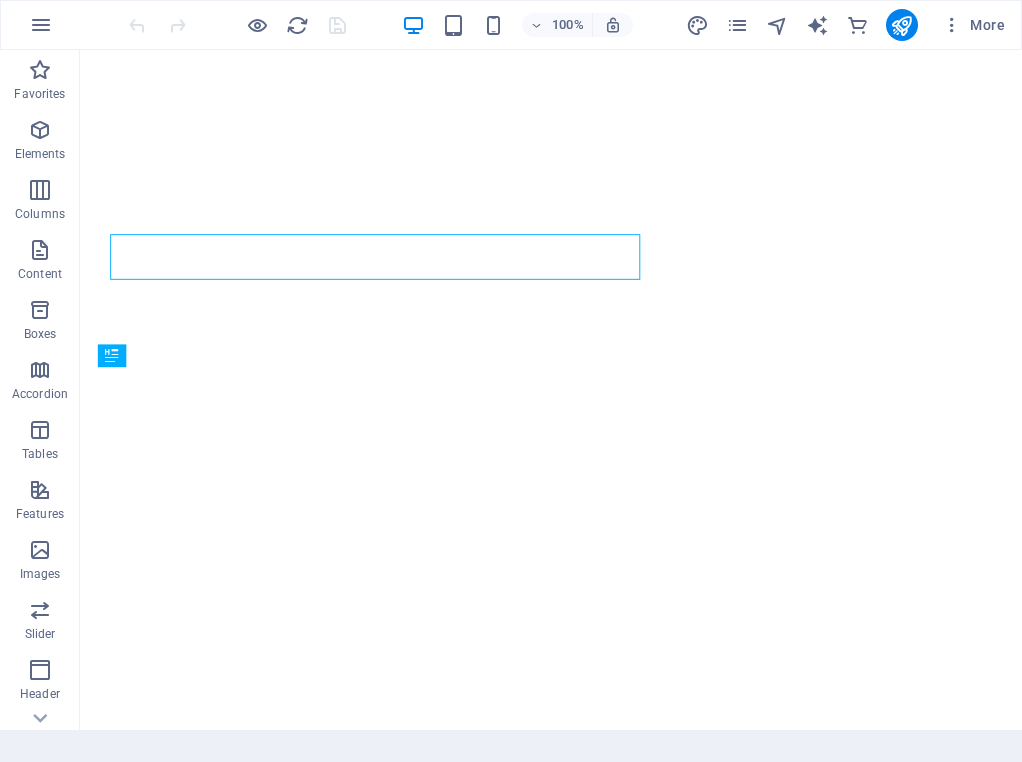 scroll, scrollTop: 0, scrollLeft: 0, axis: both 